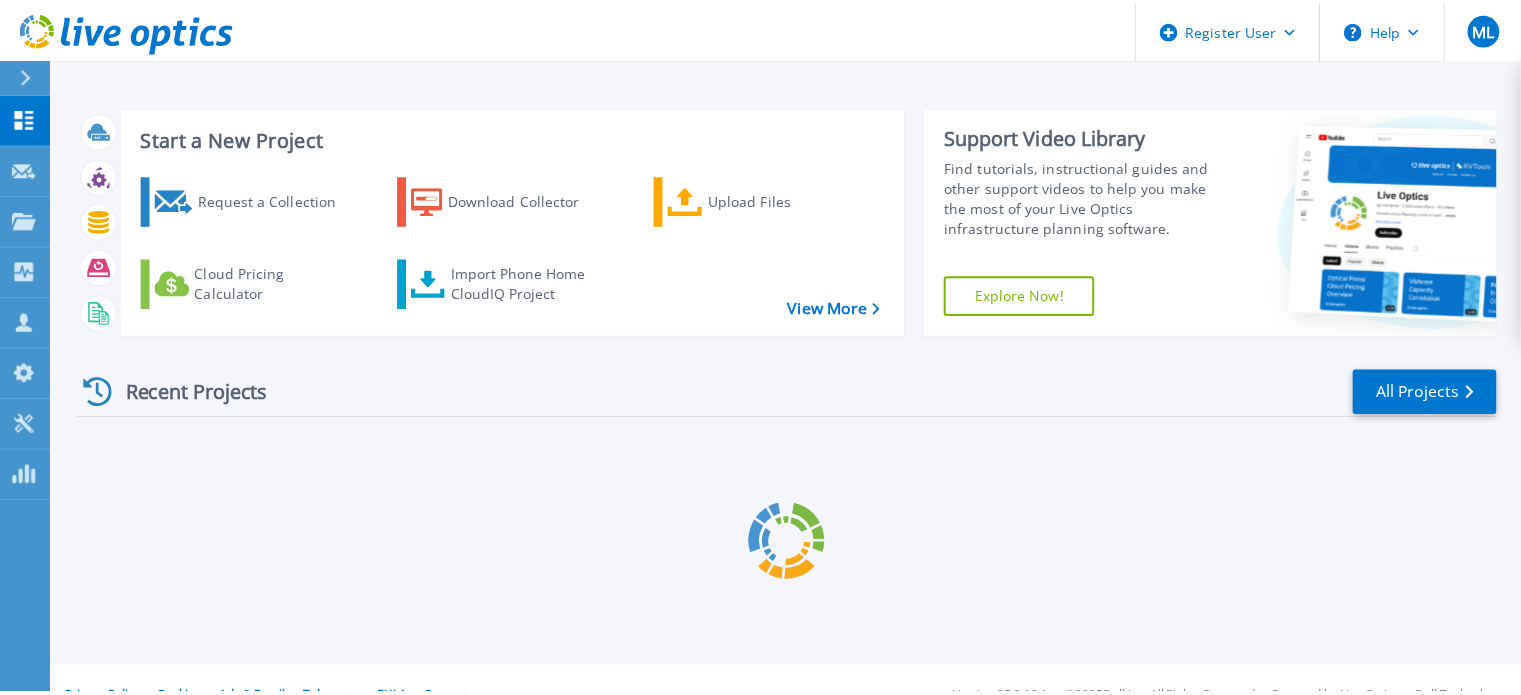 scroll, scrollTop: 0, scrollLeft: 0, axis: both 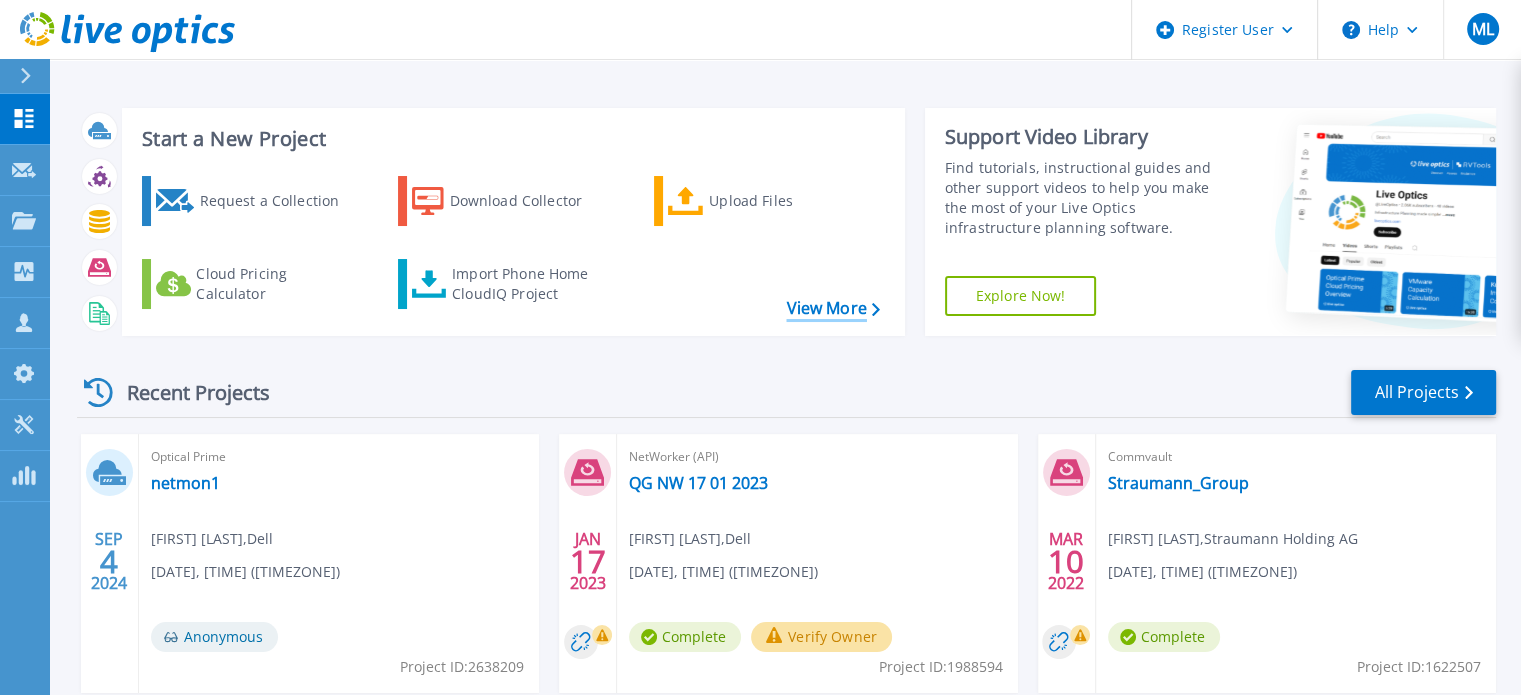 click on "View More" at bounding box center [832, 308] 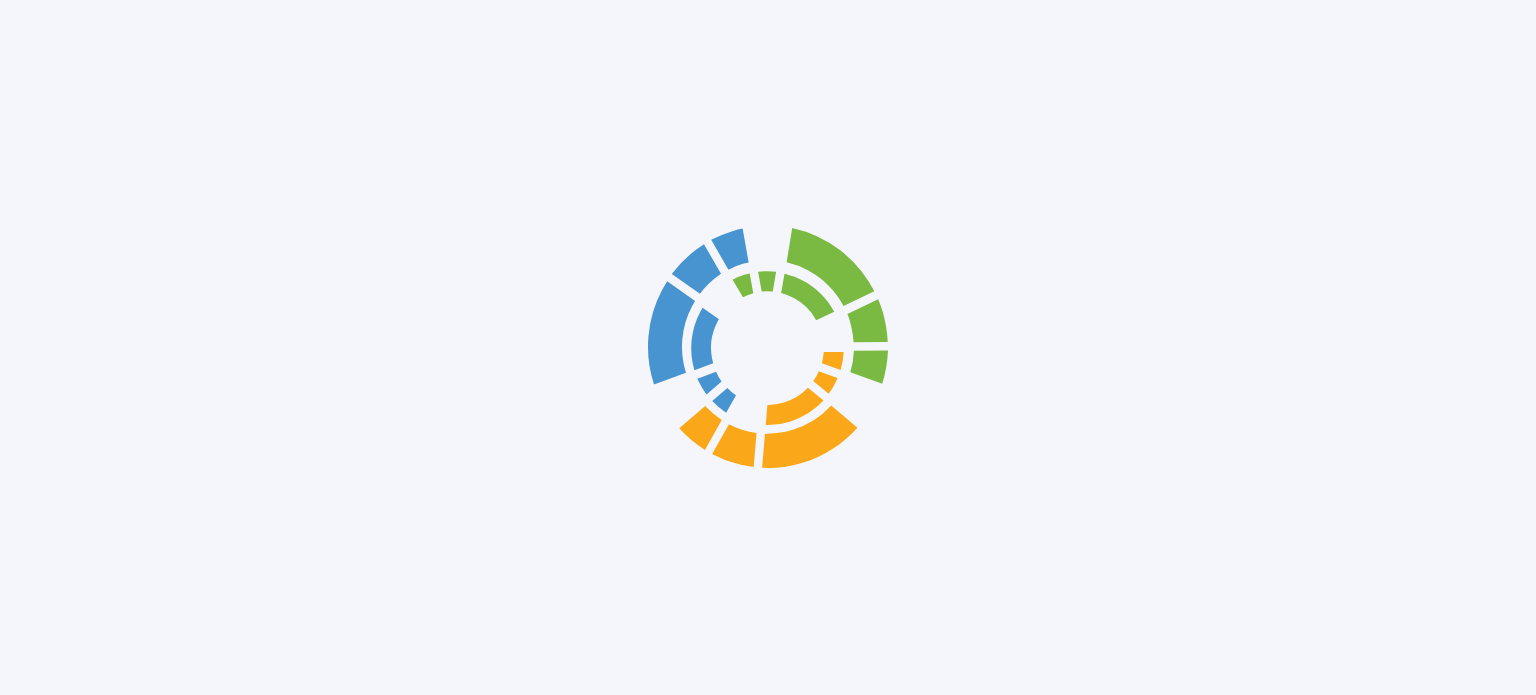 scroll, scrollTop: 0, scrollLeft: 0, axis: both 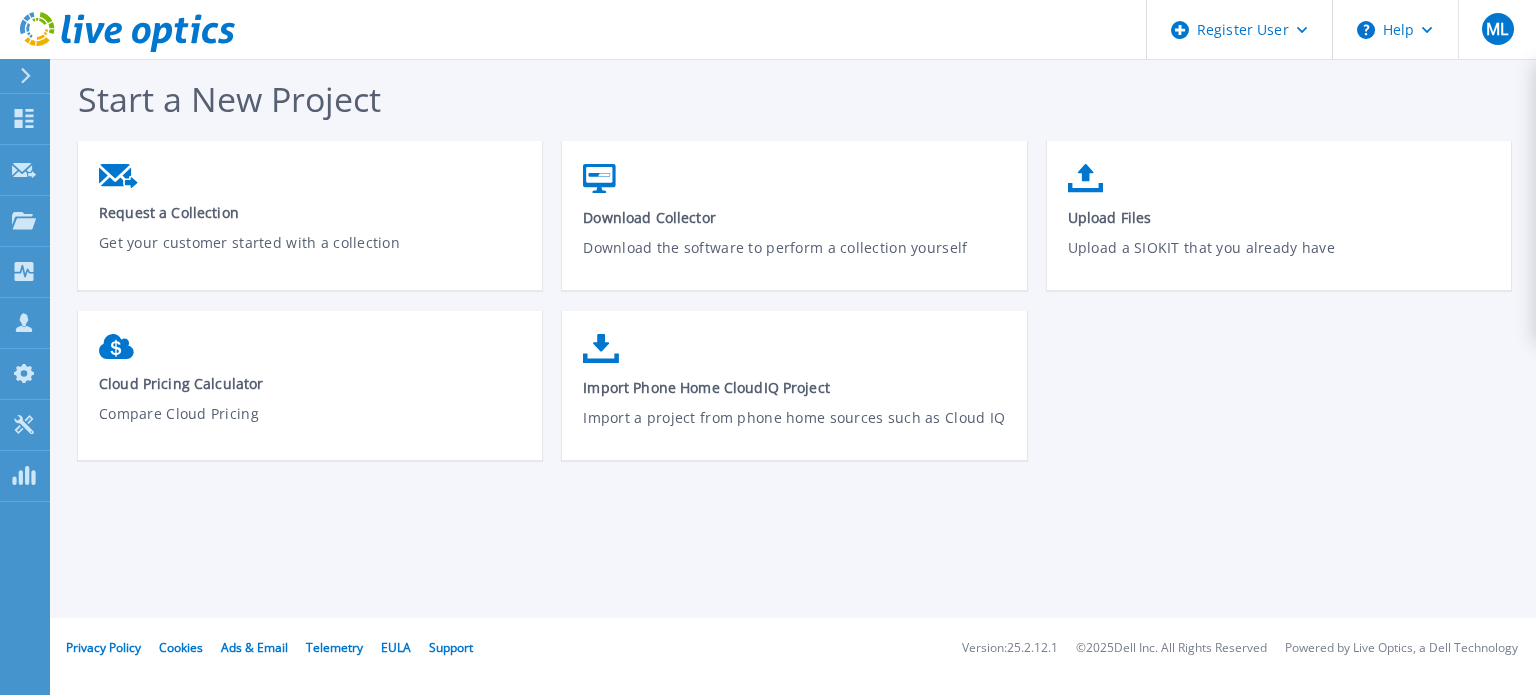 click at bounding box center [34, 76] 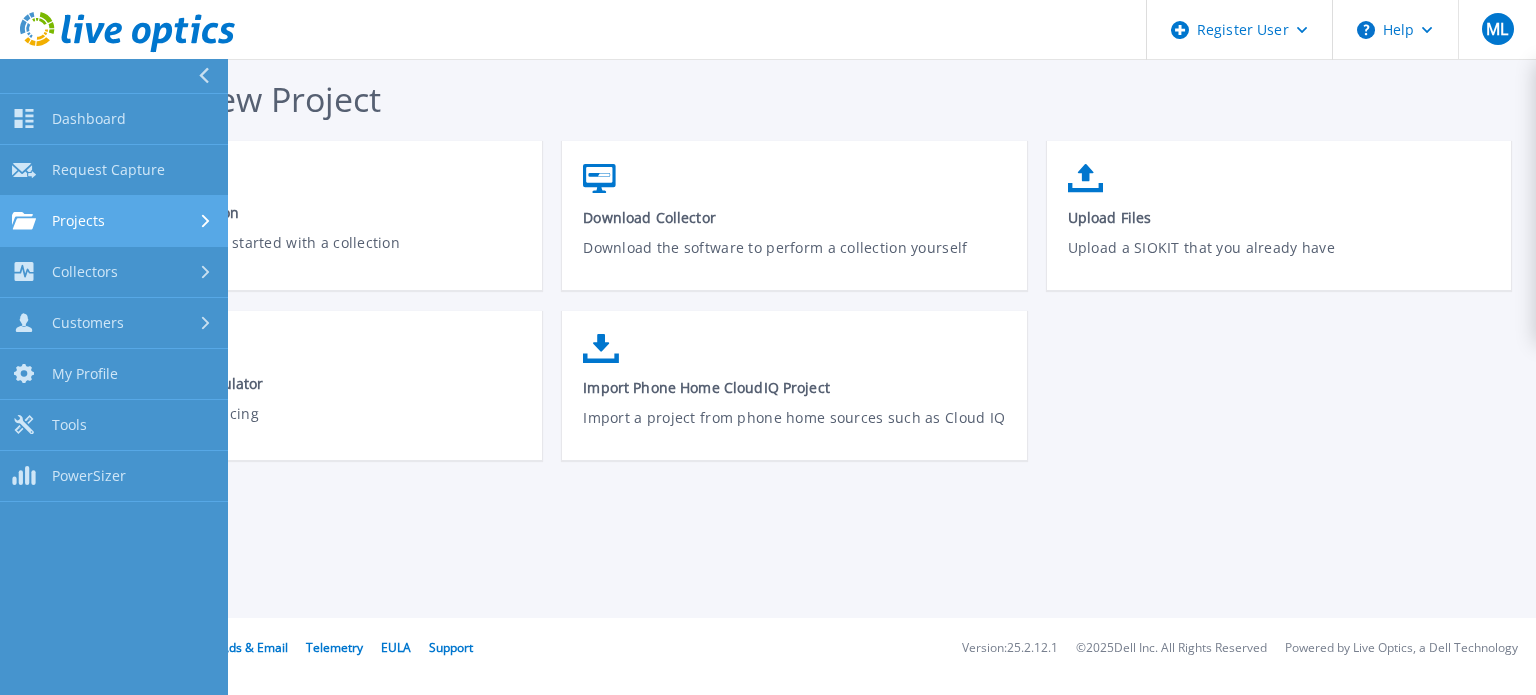 click on "Projects" at bounding box center [114, 221] 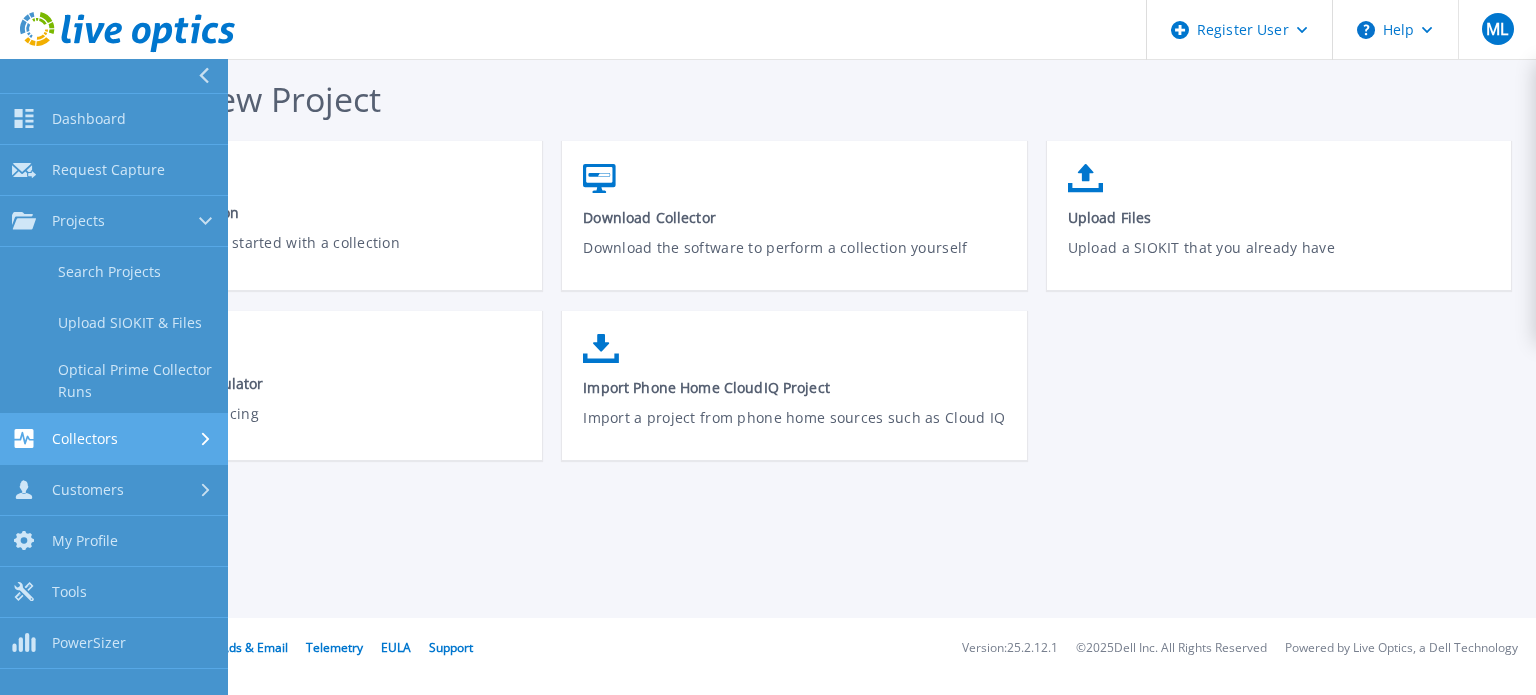 click on "Collectors" at bounding box center (114, 438) 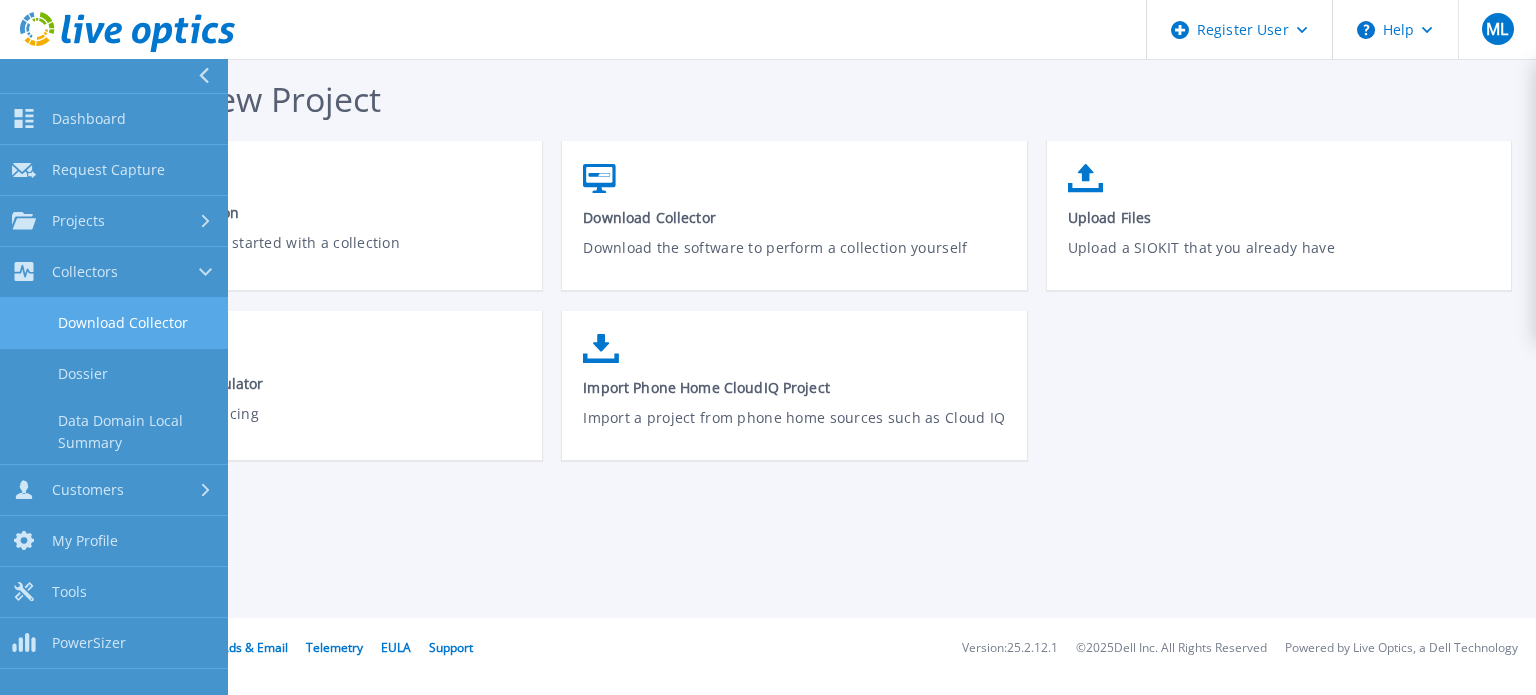 click on "Download Collector" at bounding box center (114, 323) 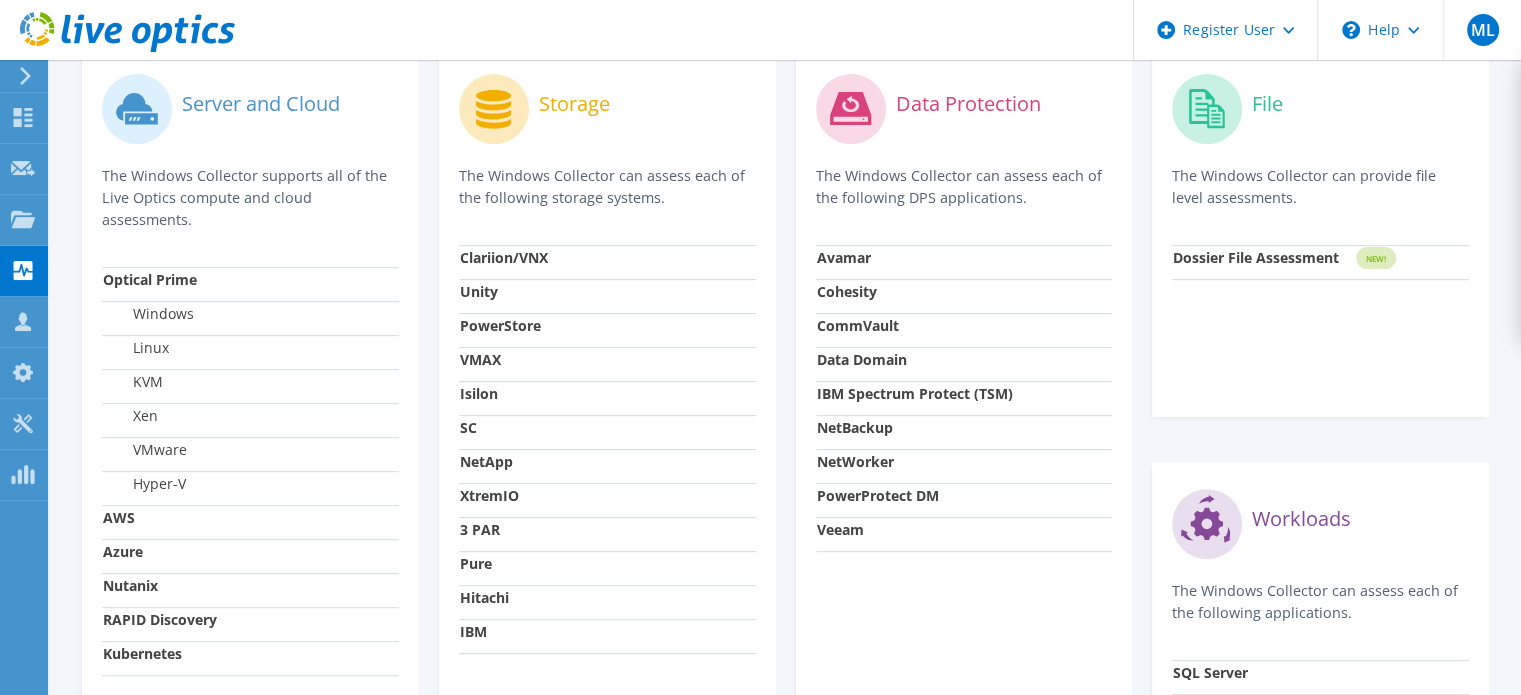 scroll, scrollTop: 639, scrollLeft: 0, axis: vertical 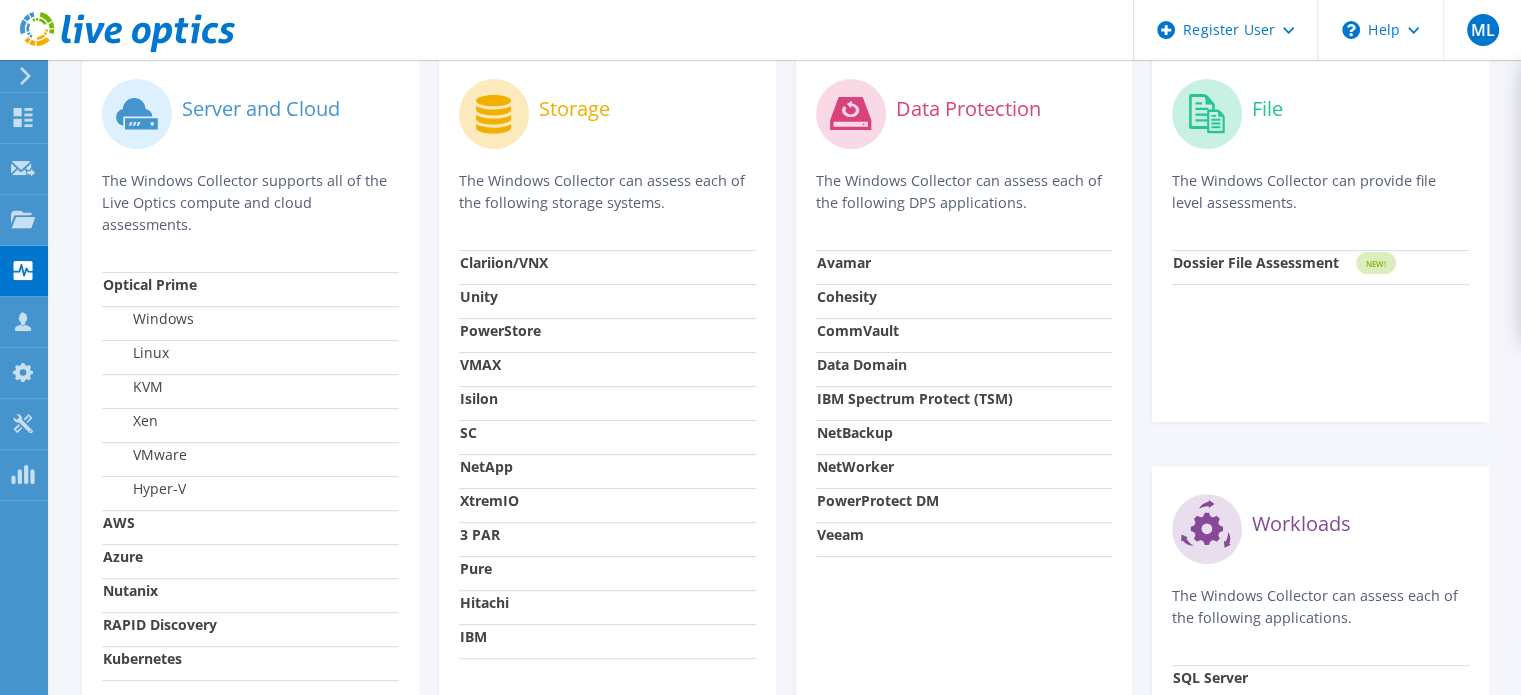 click on "The Windows Collector supports all of the Live Optics compute and cloud assessments." at bounding box center (250, 203) 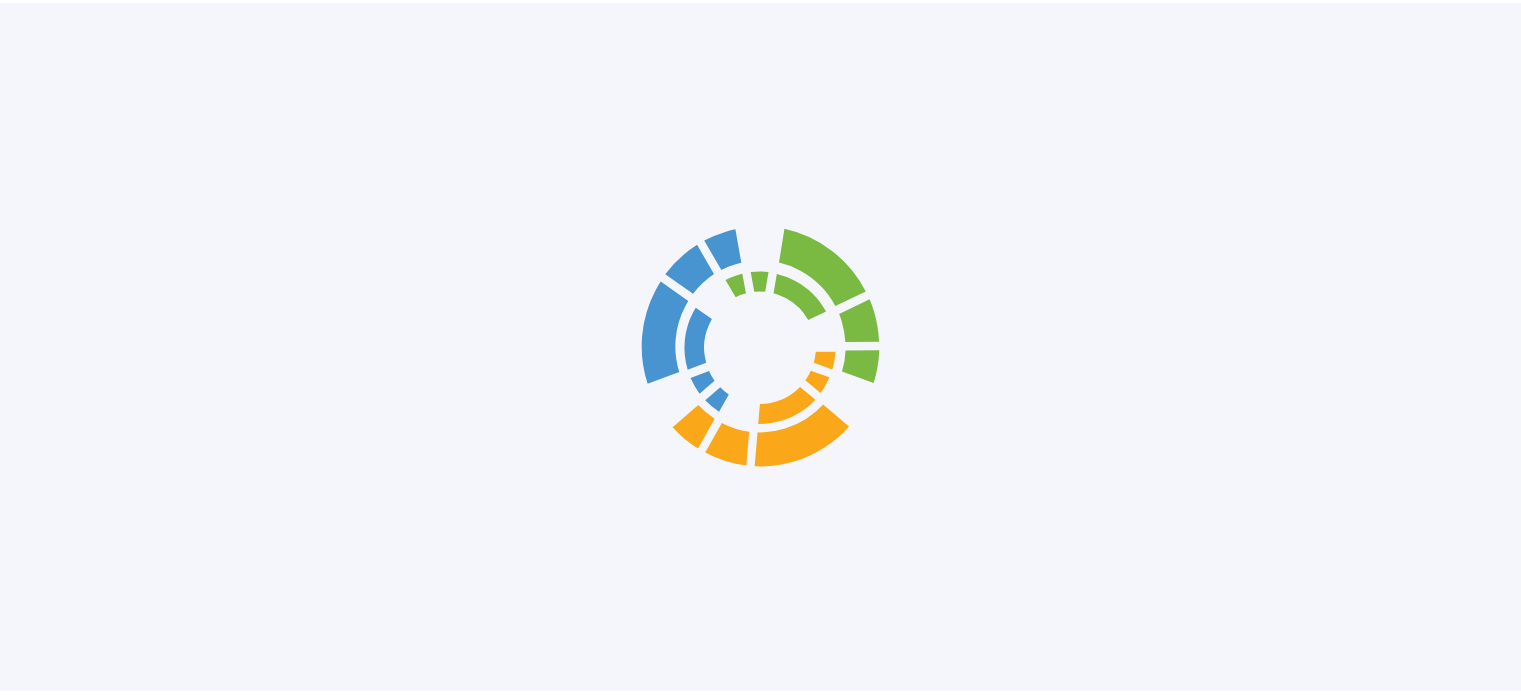 scroll, scrollTop: 0, scrollLeft: 0, axis: both 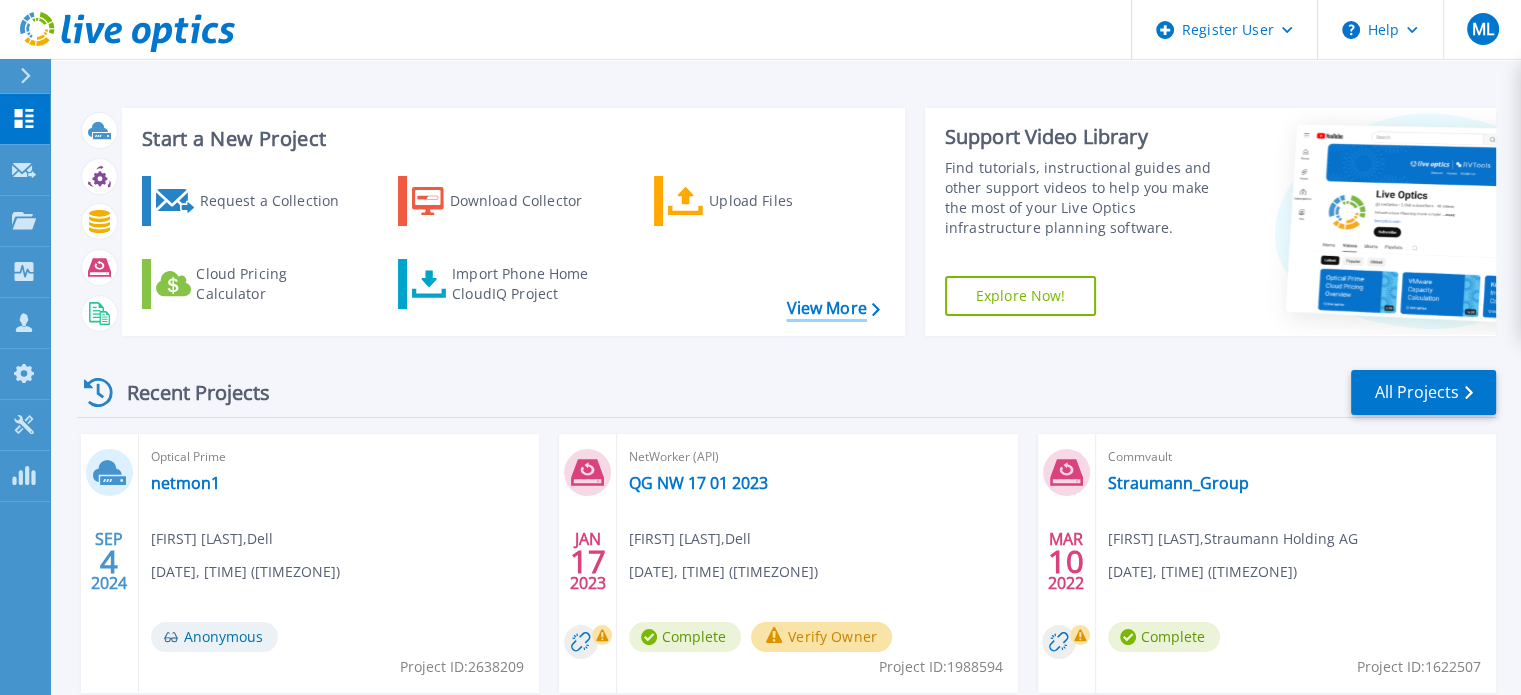 click on "View More" at bounding box center [832, 308] 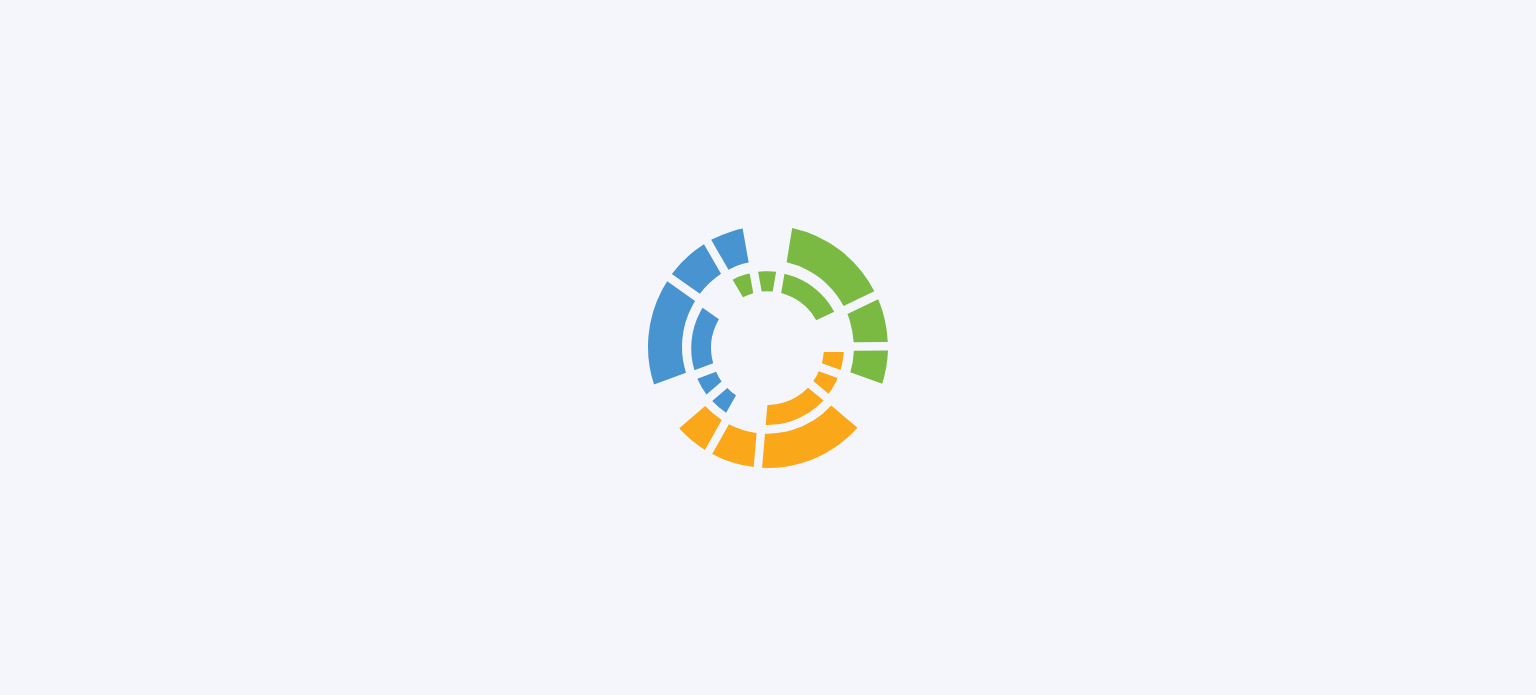 scroll, scrollTop: 0, scrollLeft: 0, axis: both 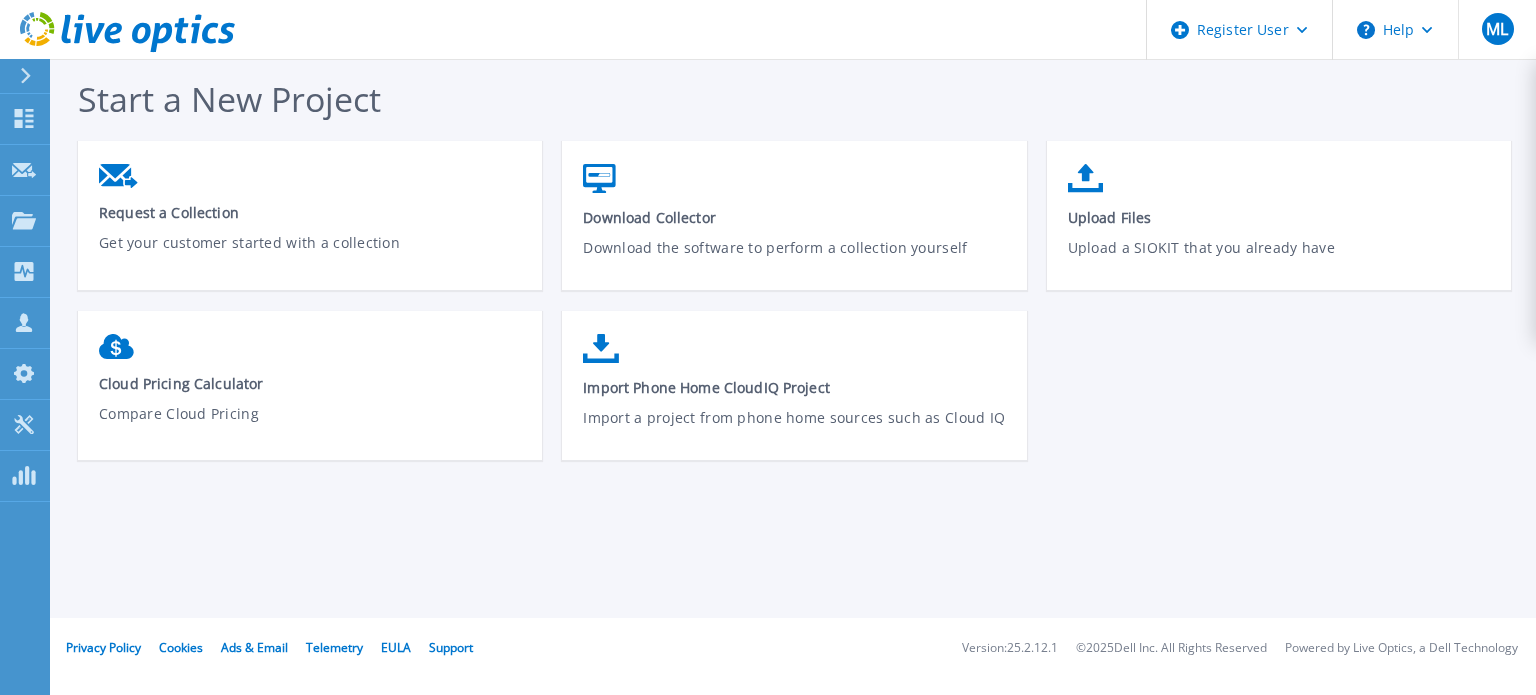 click 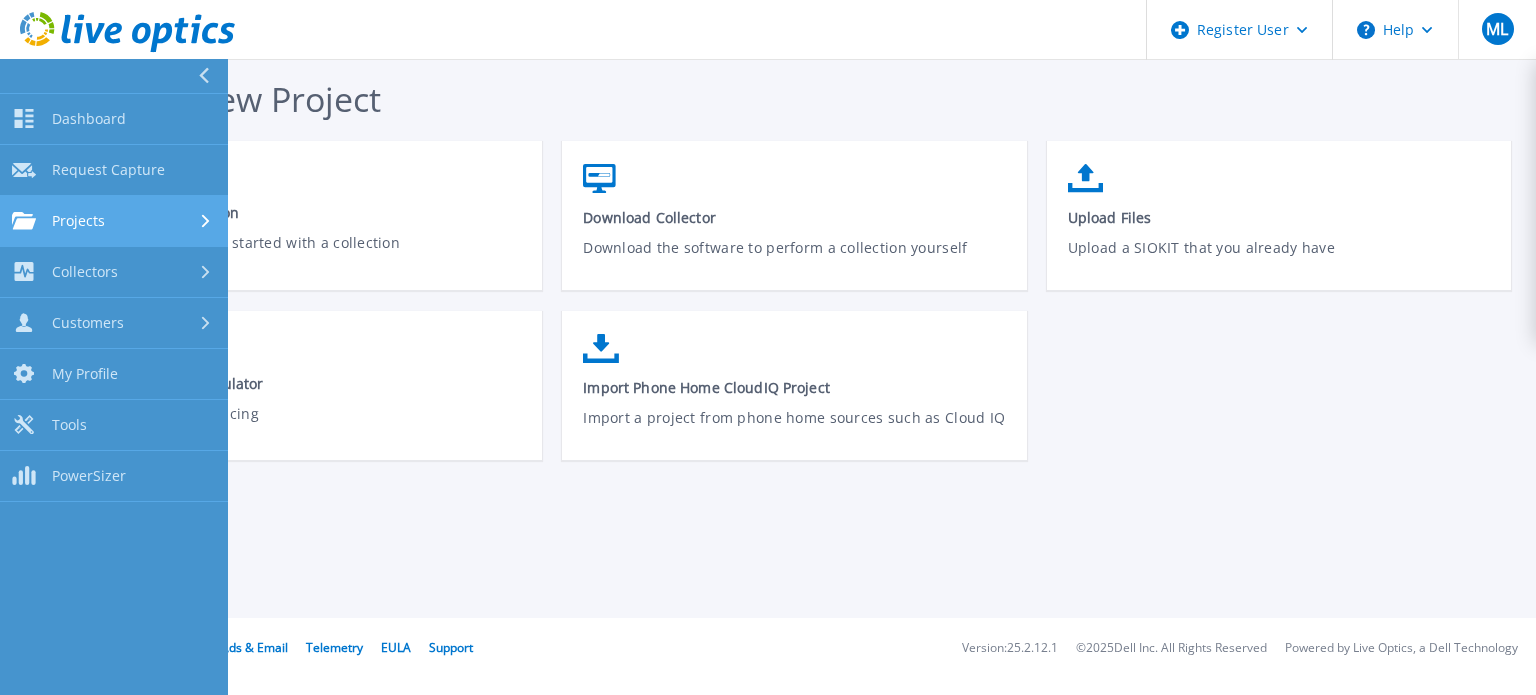 click on "Projects" at bounding box center [114, 221] 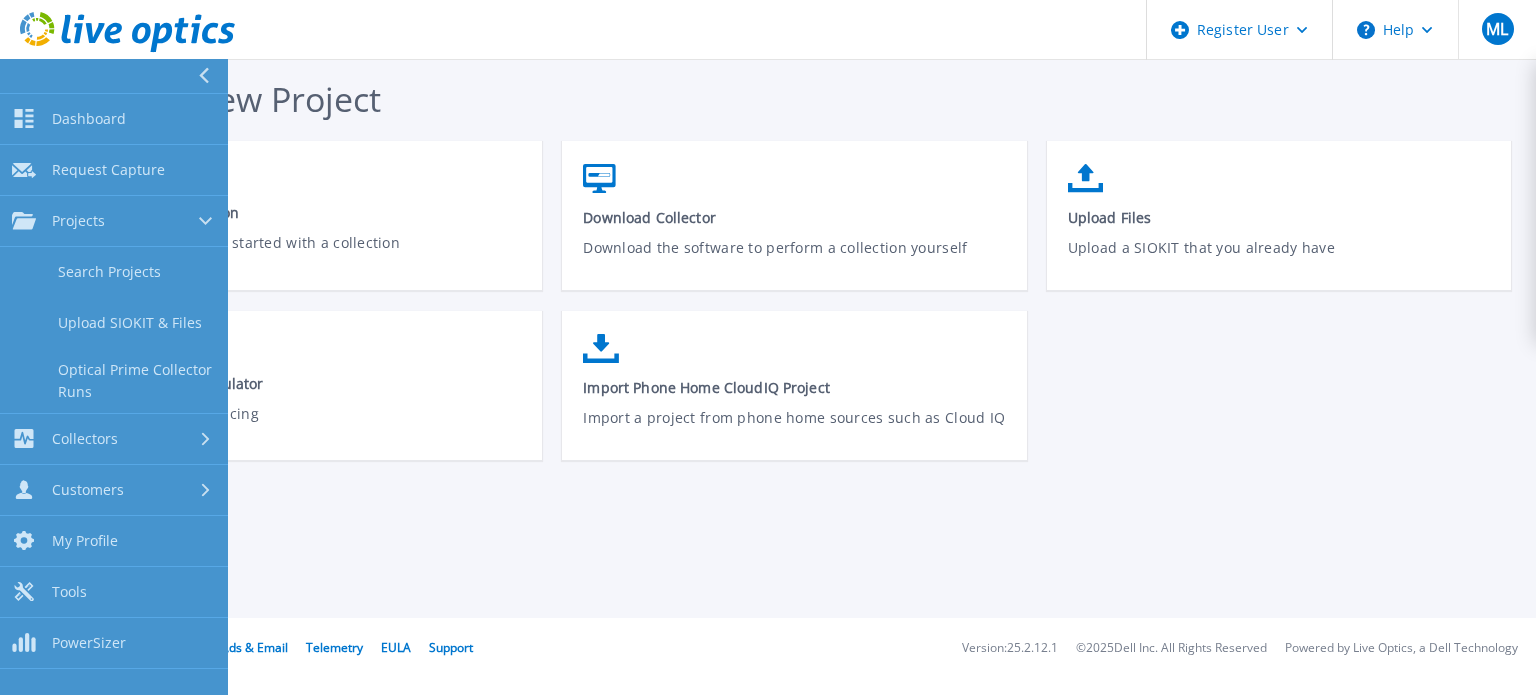 click 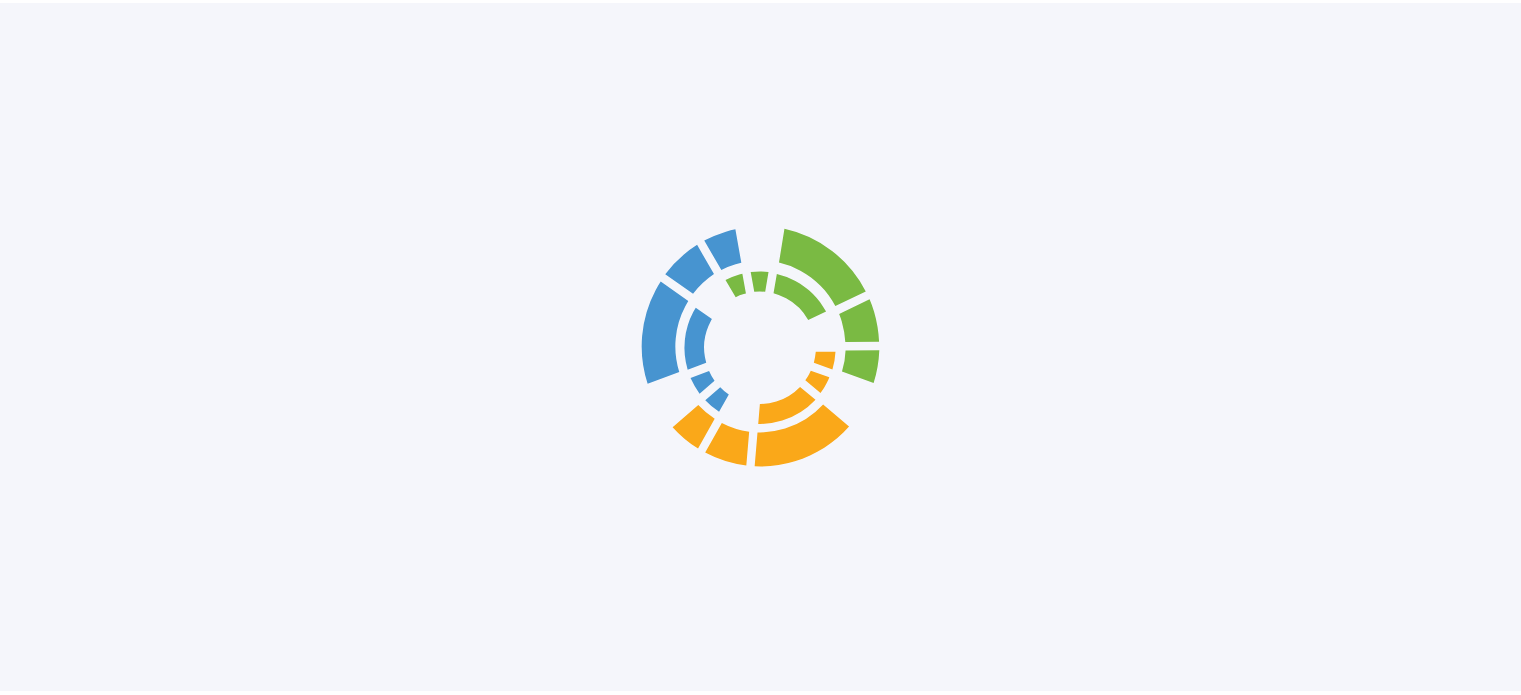 scroll, scrollTop: 0, scrollLeft: 0, axis: both 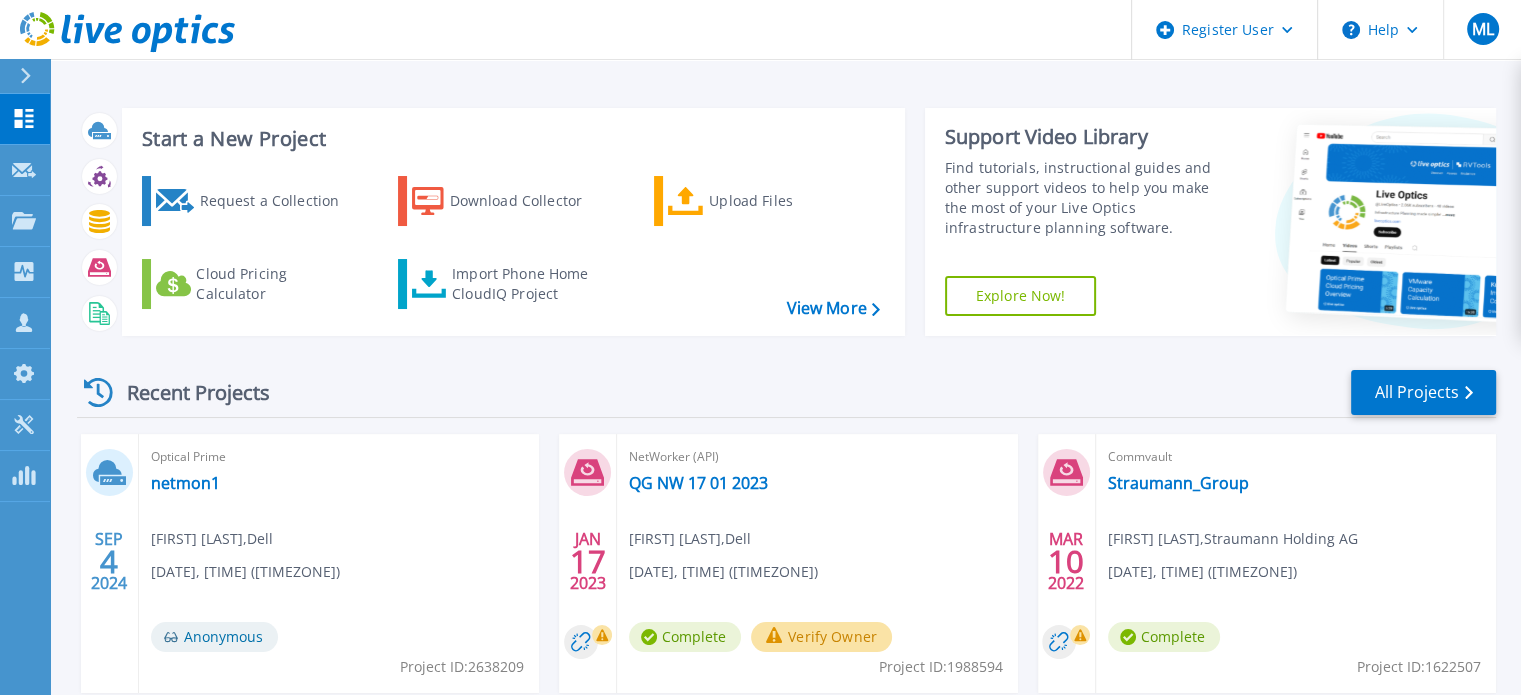 click on "Request a Collection     Download Collector     Upload Files     Cloud Pricing Calculator     Import Phone Home CloudIQ Project" at bounding box center [510, 243] 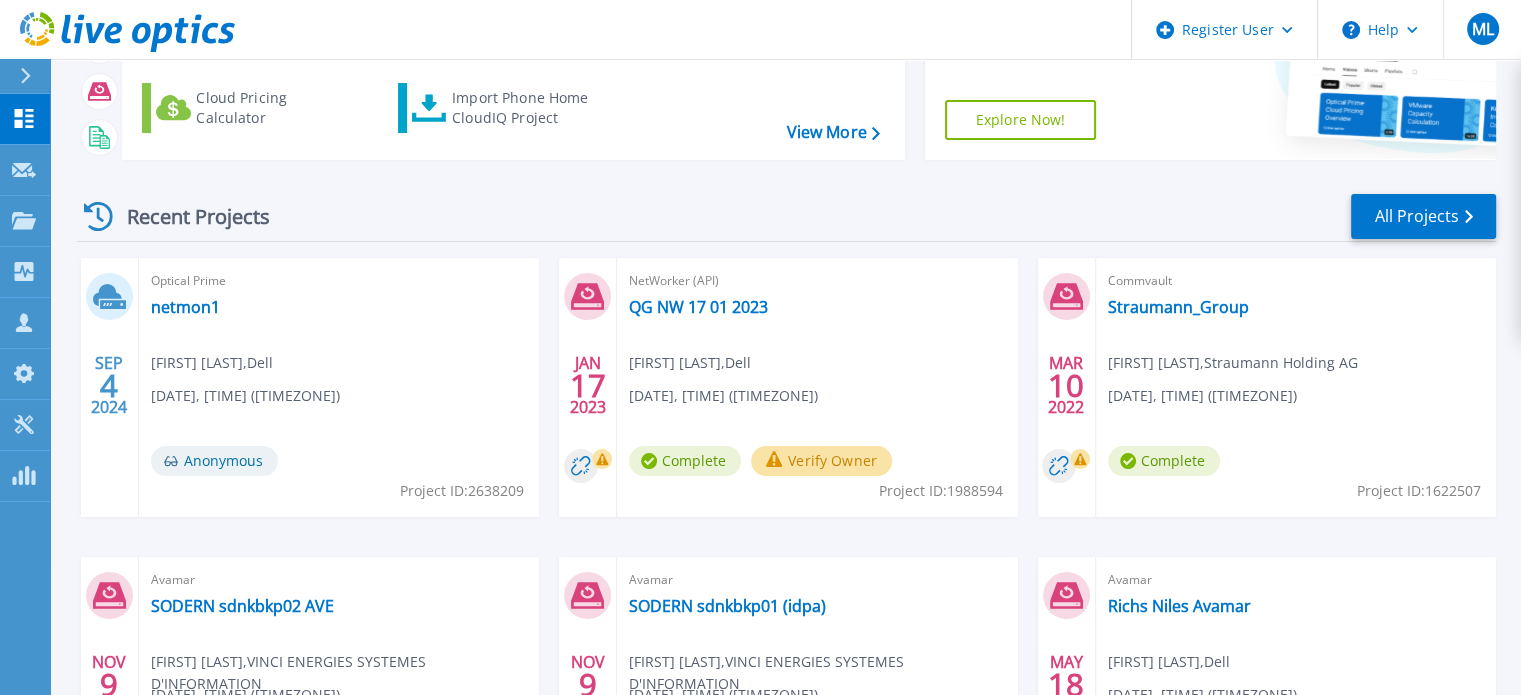 scroll, scrollTop: 175, scrollLeft: 0, axis: vertical 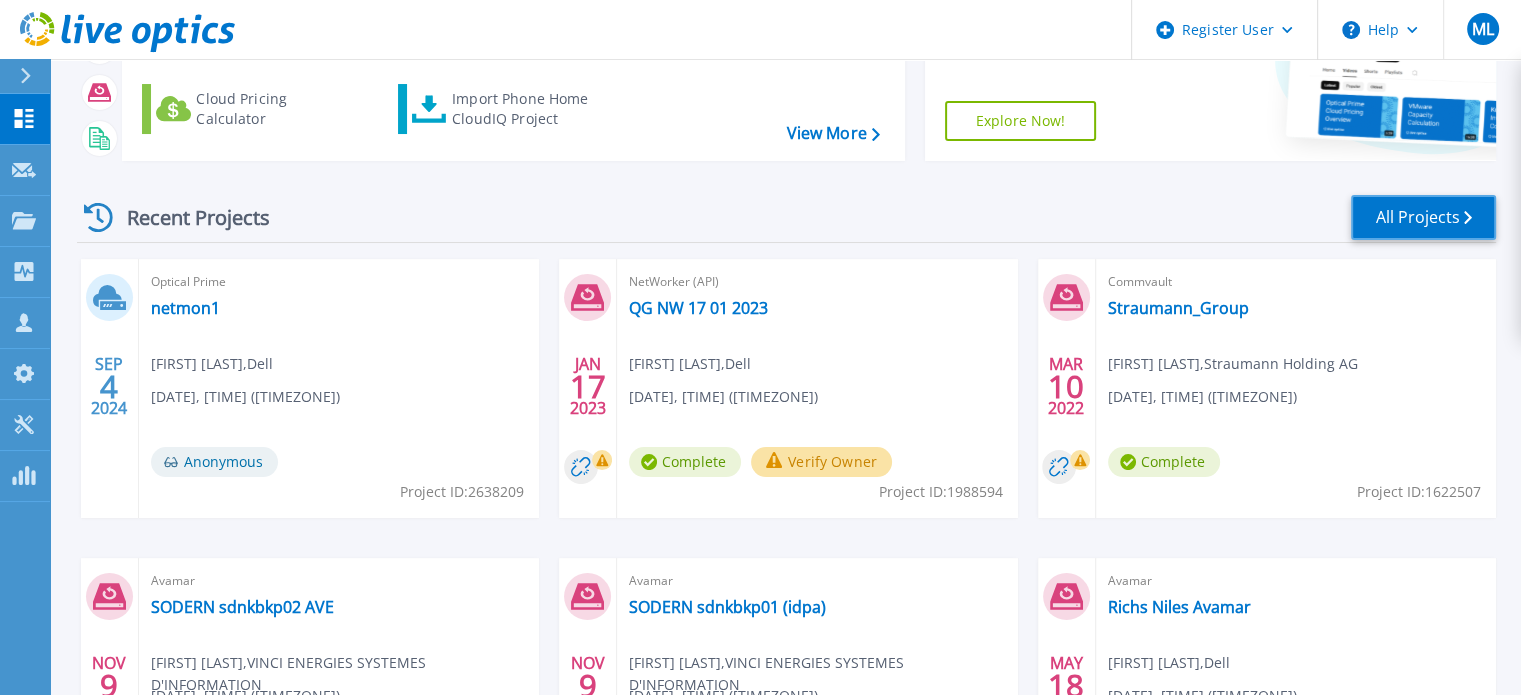 click on "All Projects" at bounding box center (1423, 217) 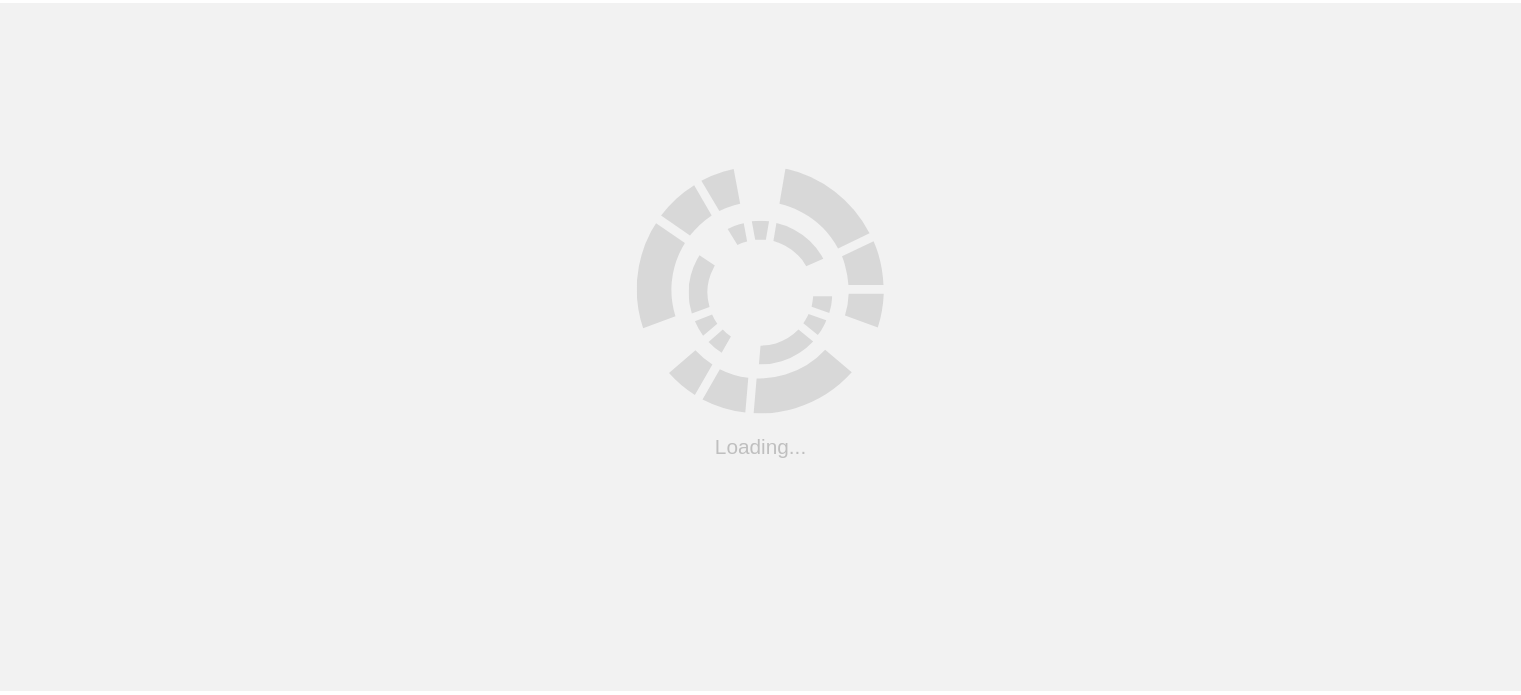 scroll, scrollTop: 0, scrollLeft: 0, axis: both 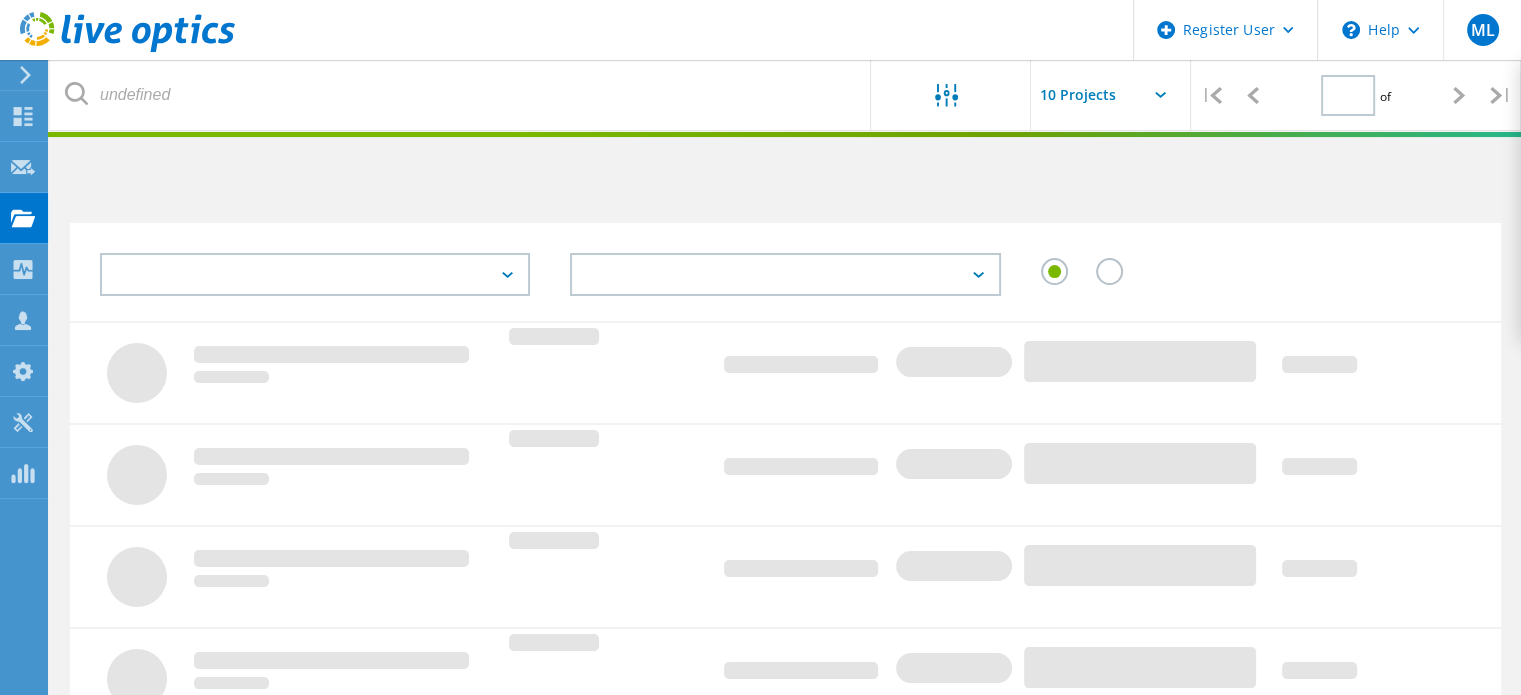 type on "1" 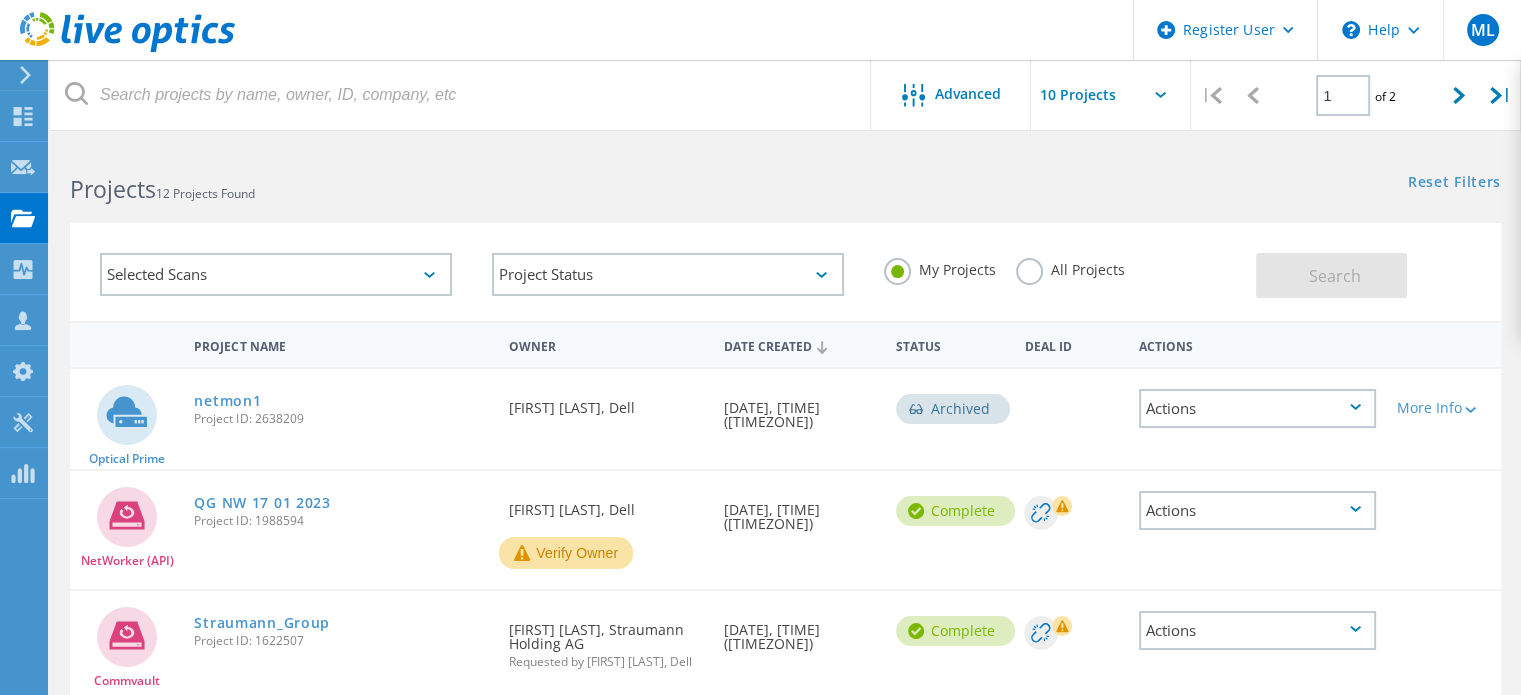 click on "All Projects" 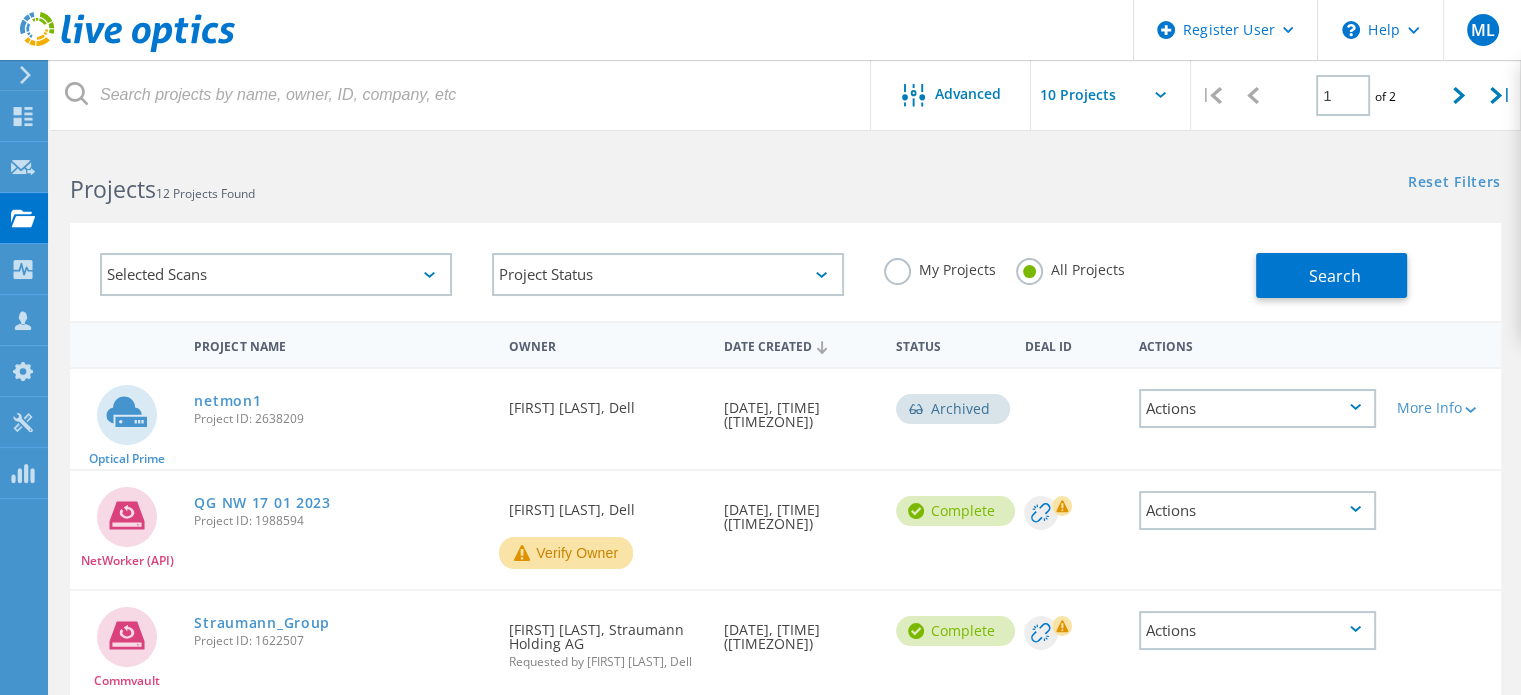 click on "Selected Scans" 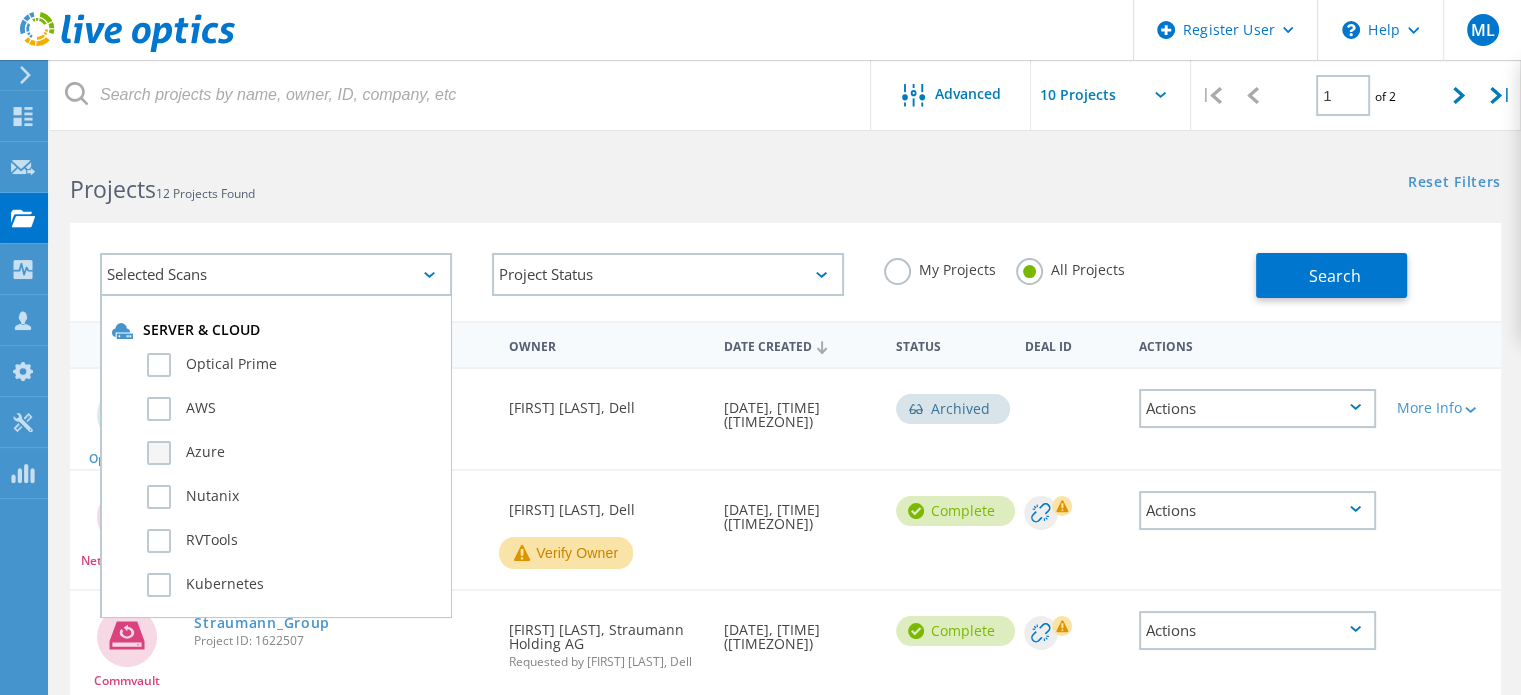 click on "Azure" 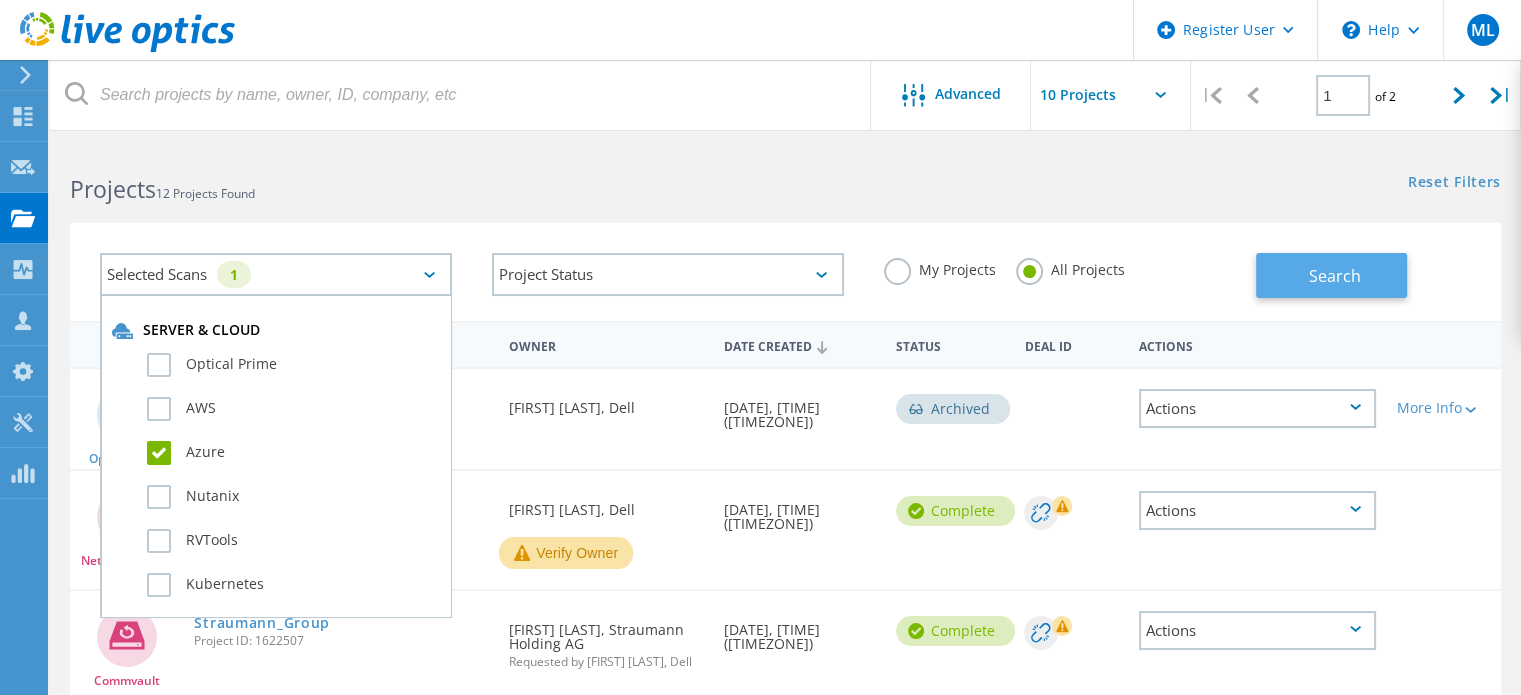 click on "Search" 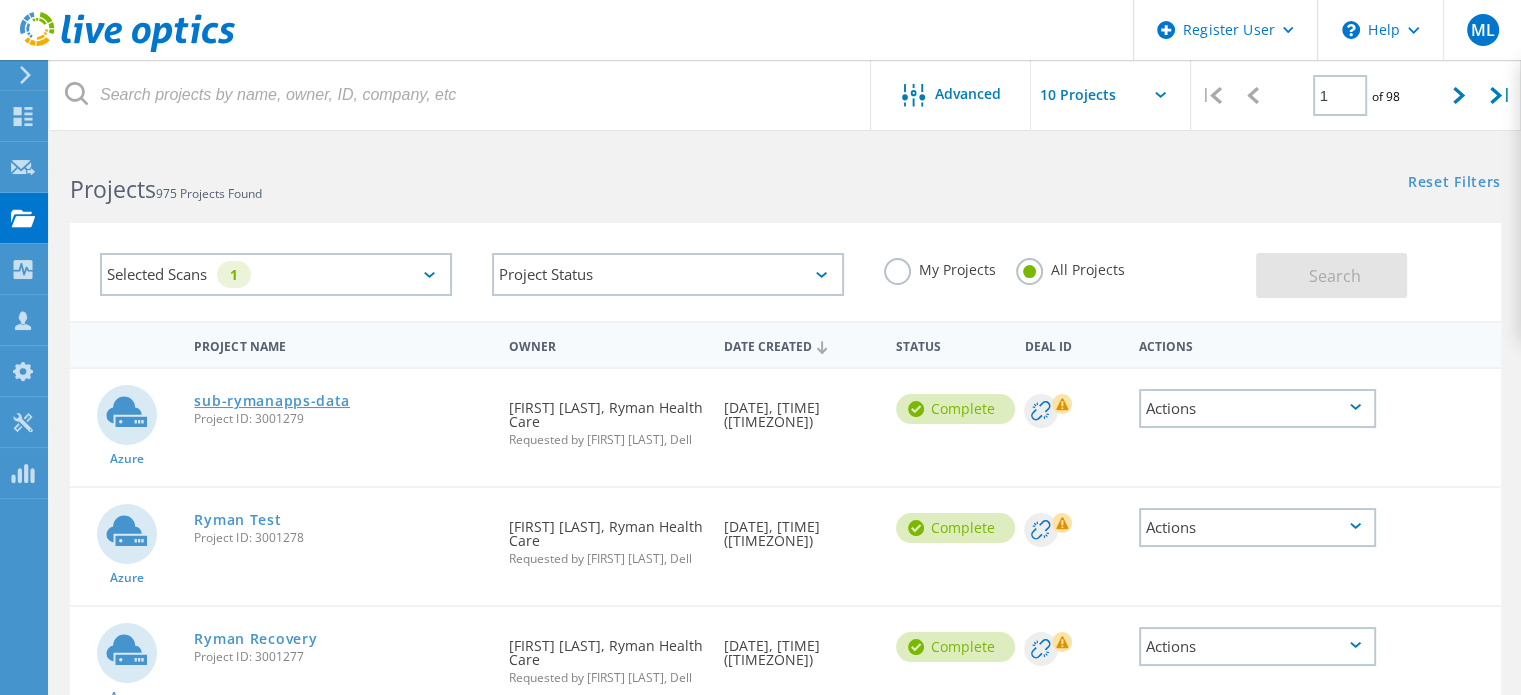 click on "sub-rymanapps-data" 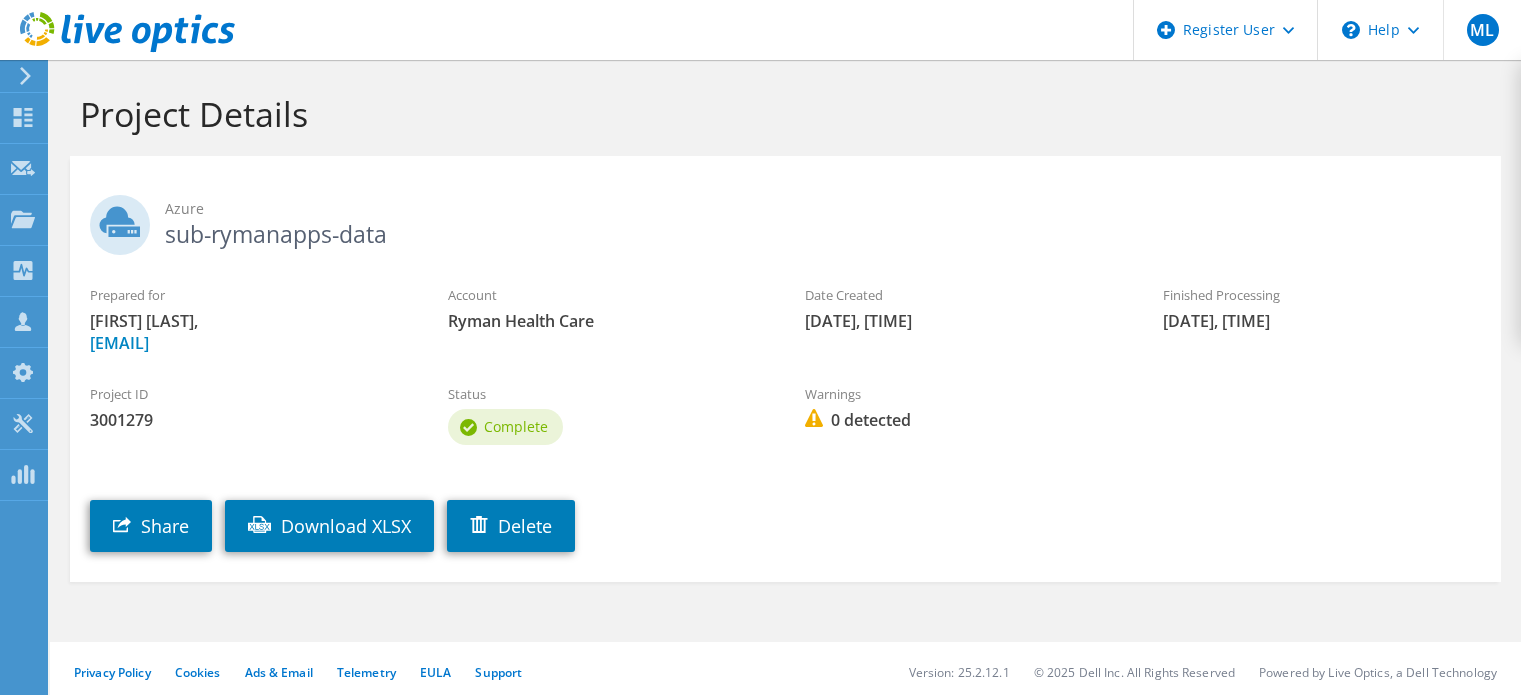 scroll, scrollTop: 0, scrollLeft: 0, axis: both 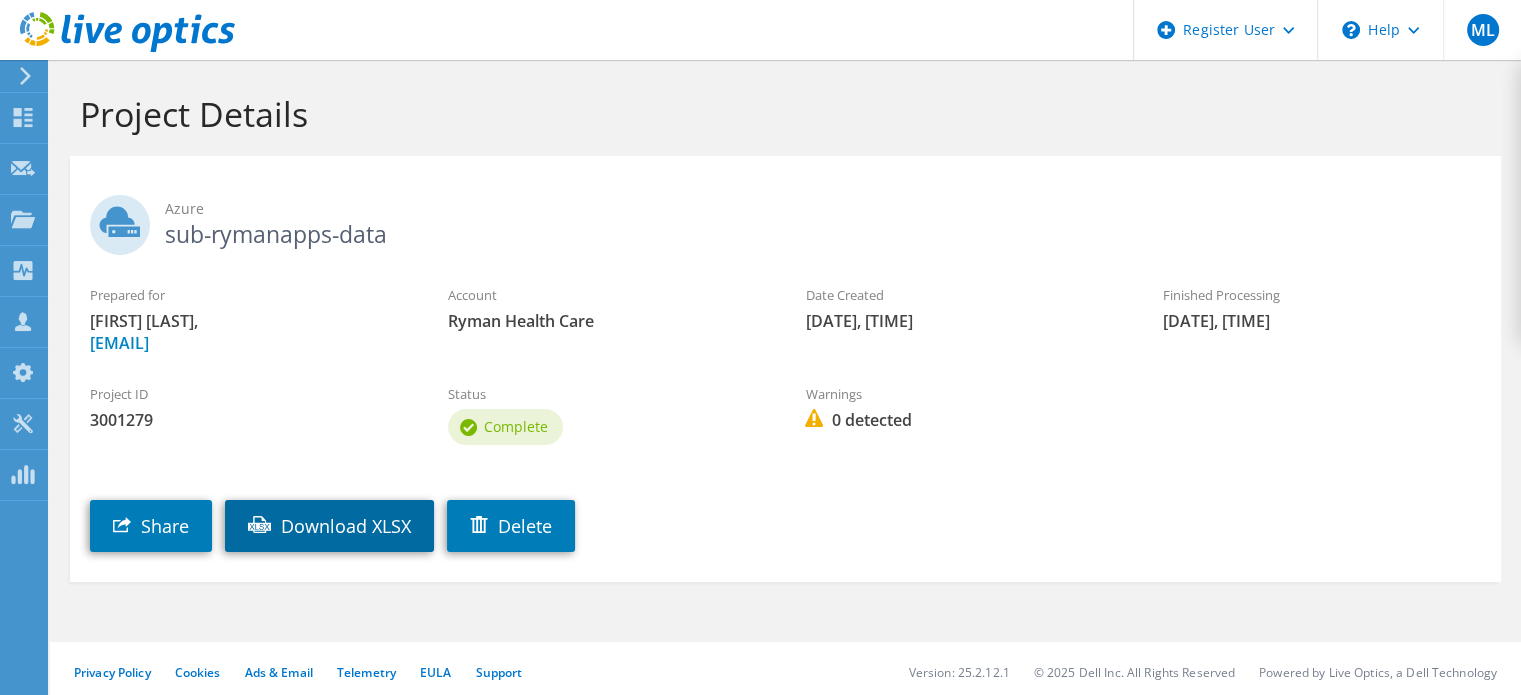 click on "Download XLSX" at bounding box center (329, 526) 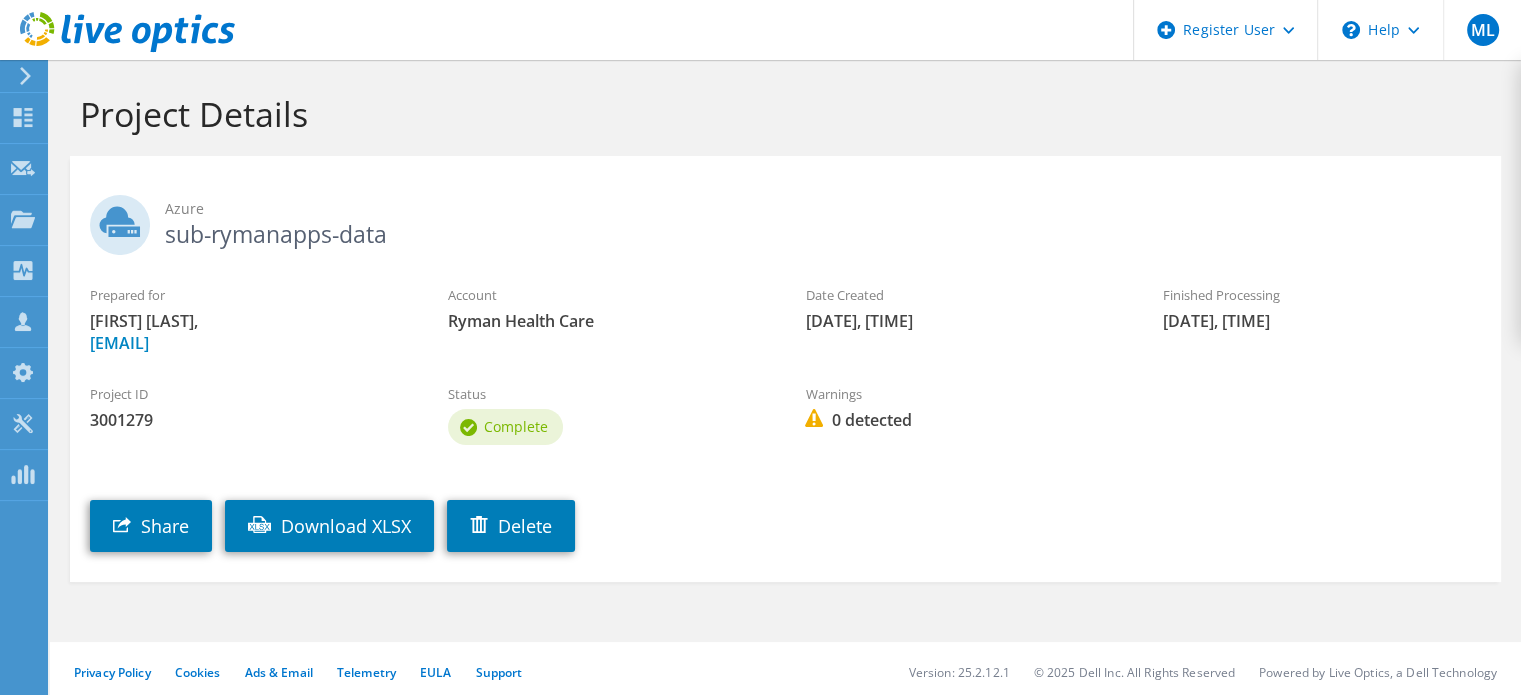 click on "Azure
sub-rymanapps-data
Prepared for
Thomas O'Leary,    thomas.oleary@rymanhealthcare.com
Account
Ryman Health Care
Date Created
08/04/2025, 16:21 (+12:00)
Finished Processing
08/04/2025, 16:21 (+12:00)
Project ID
3001279" at bounding box center [785, 369] 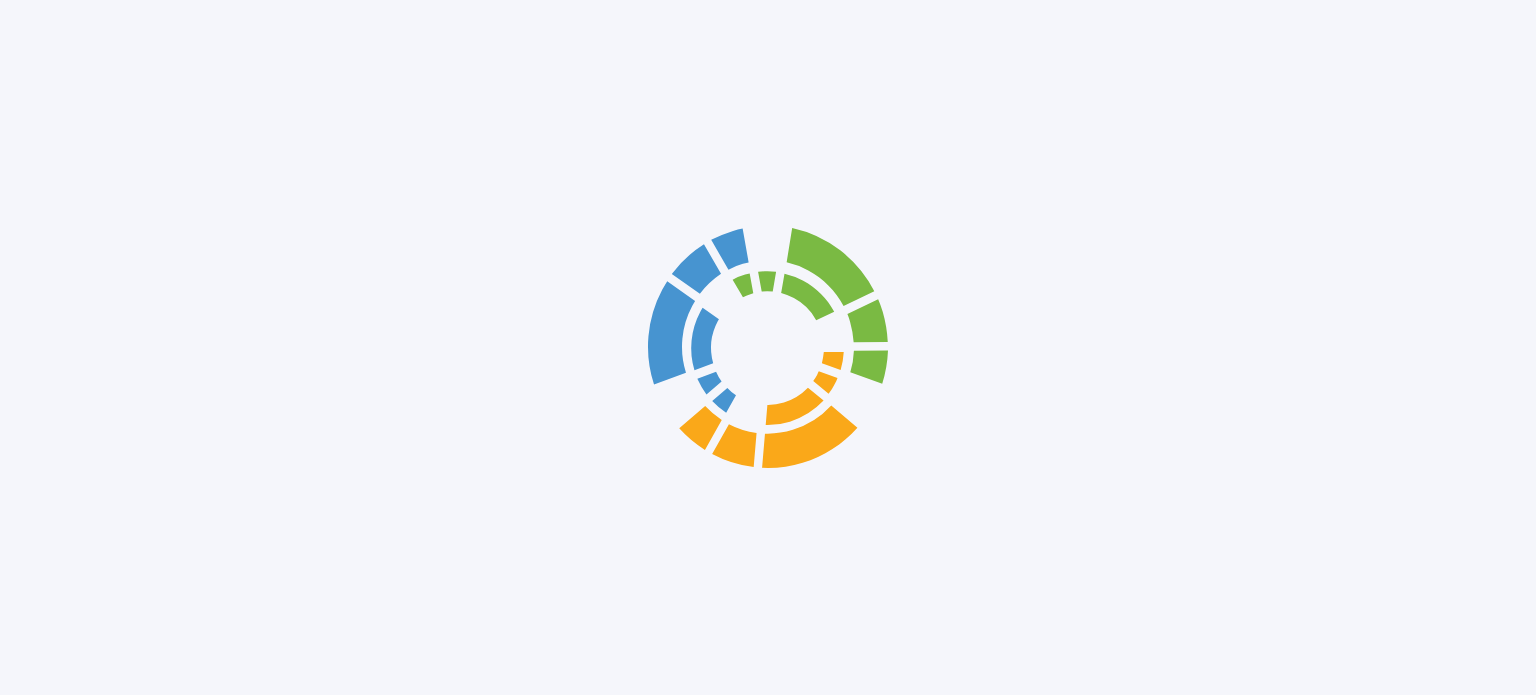 scroll, scrollTop: 0, scrollLeft: 0, axis: both 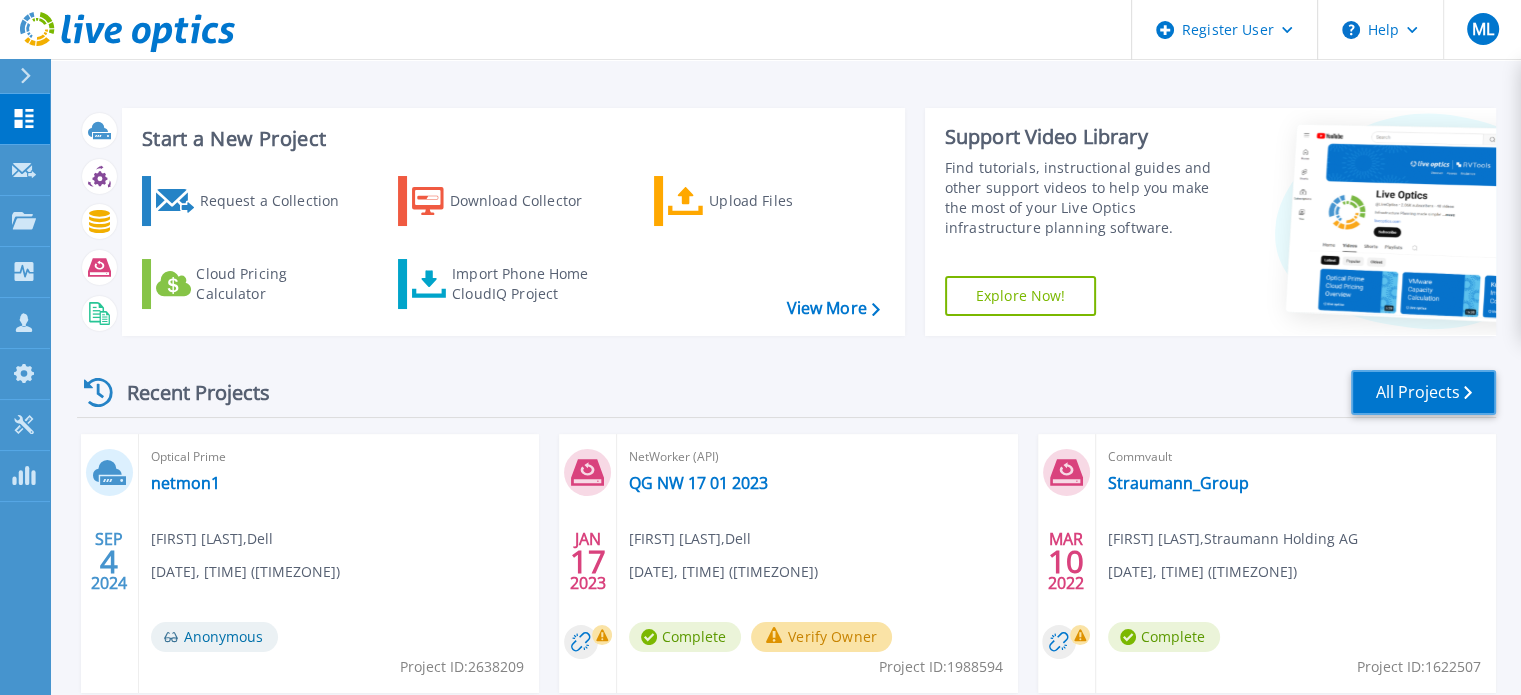 click on "All Projects" at bounding box center (1423, 392) 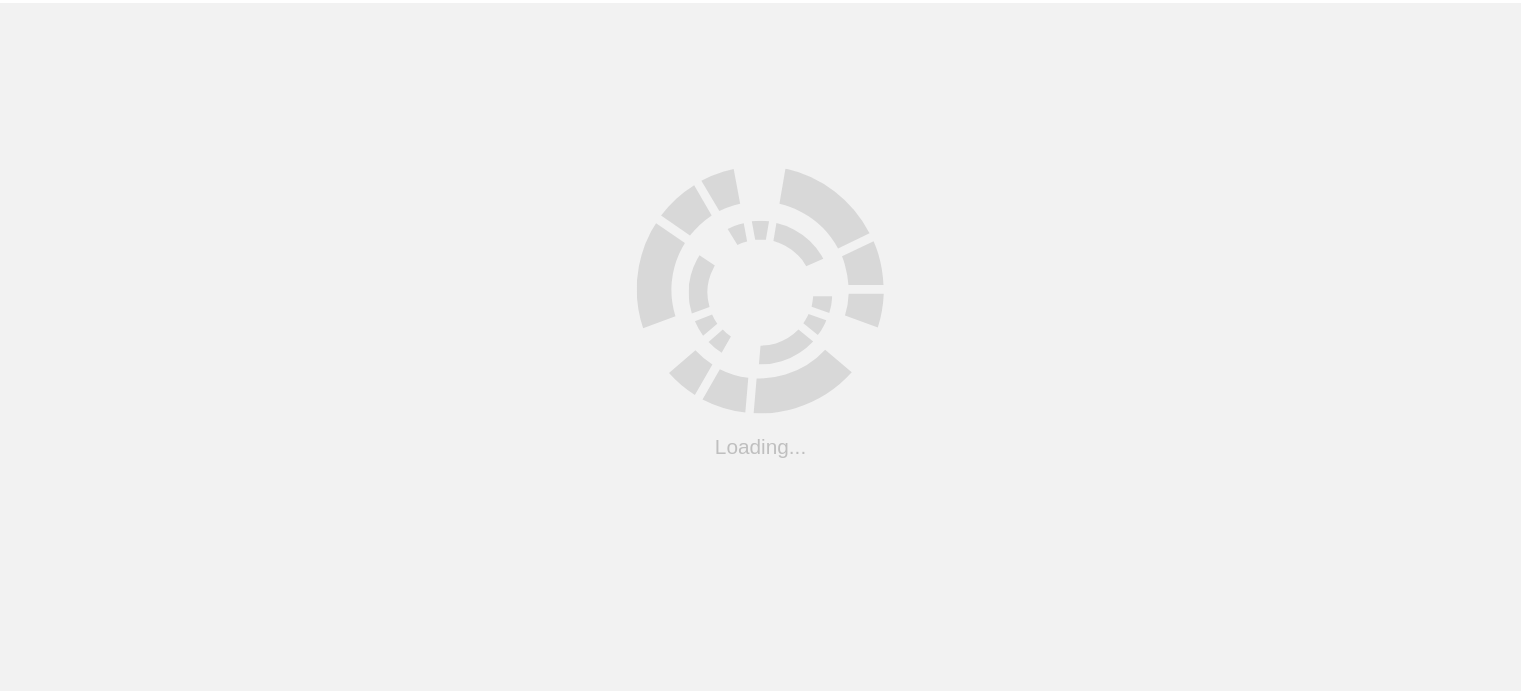 scroll, scrollTop: 0, scrollLeft: 0, axis: both 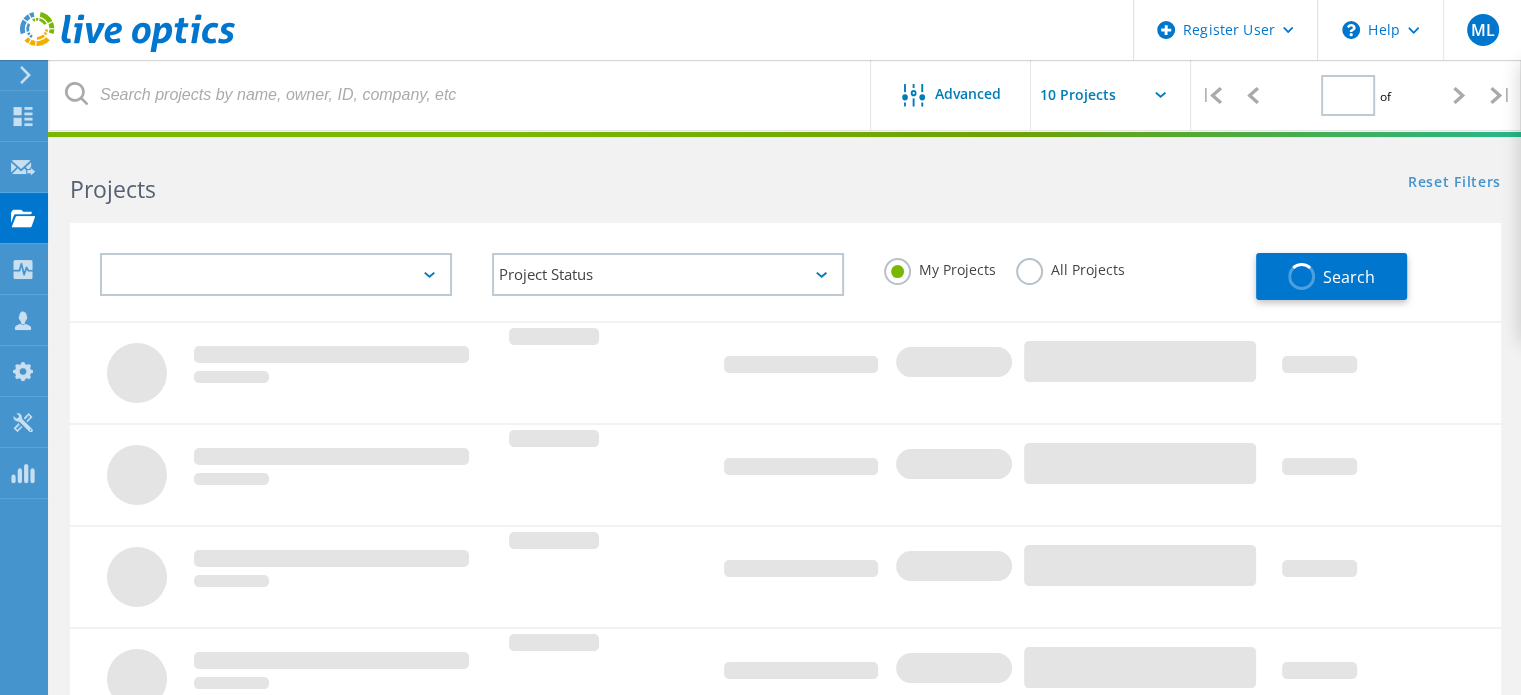 type on "1" 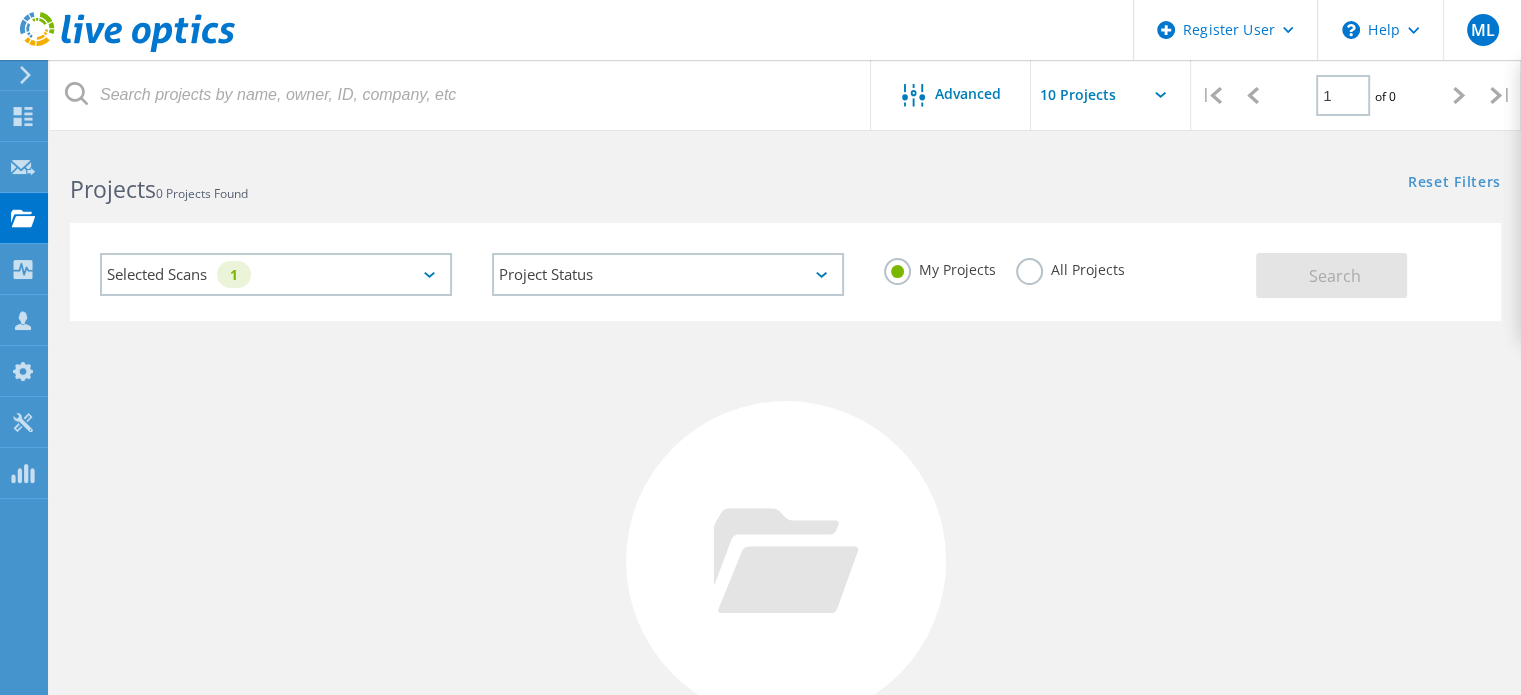 click on "All Projects" 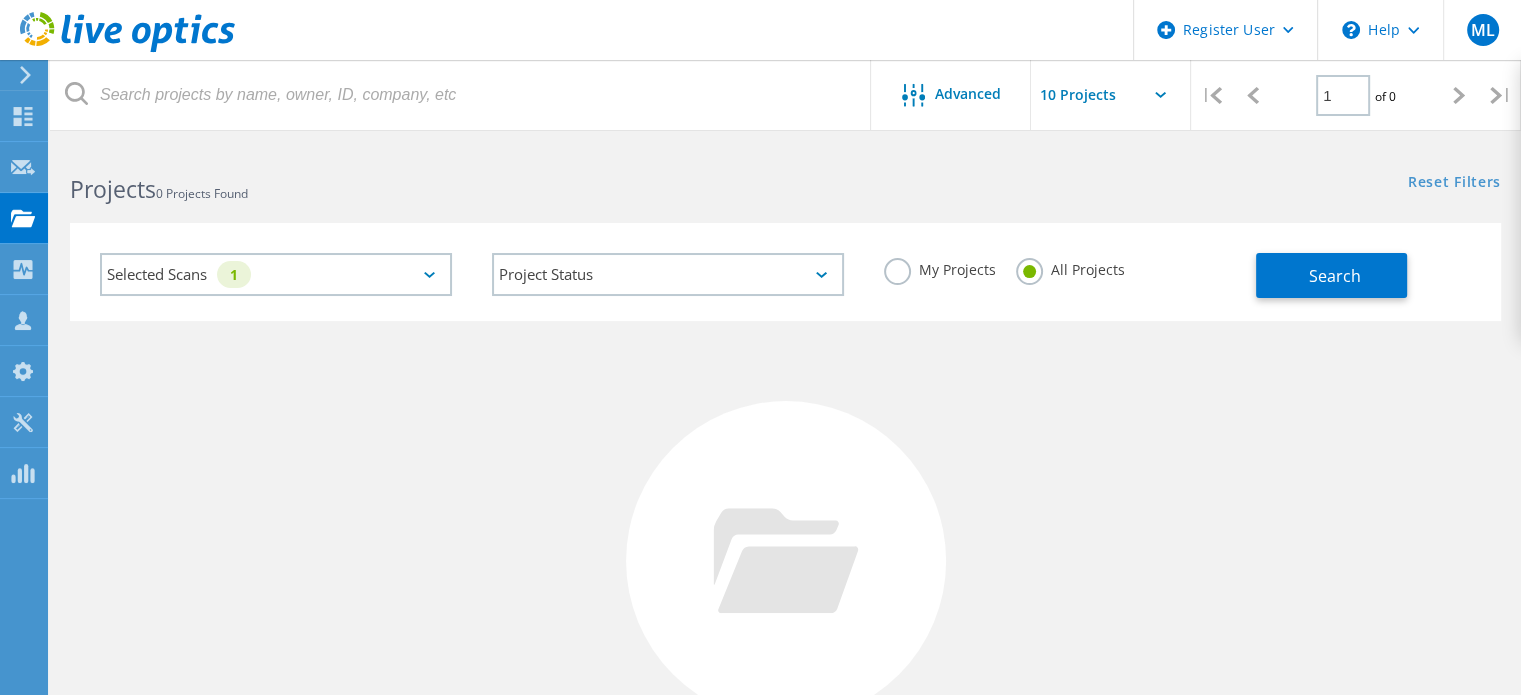 click on "Selected Scans   1" 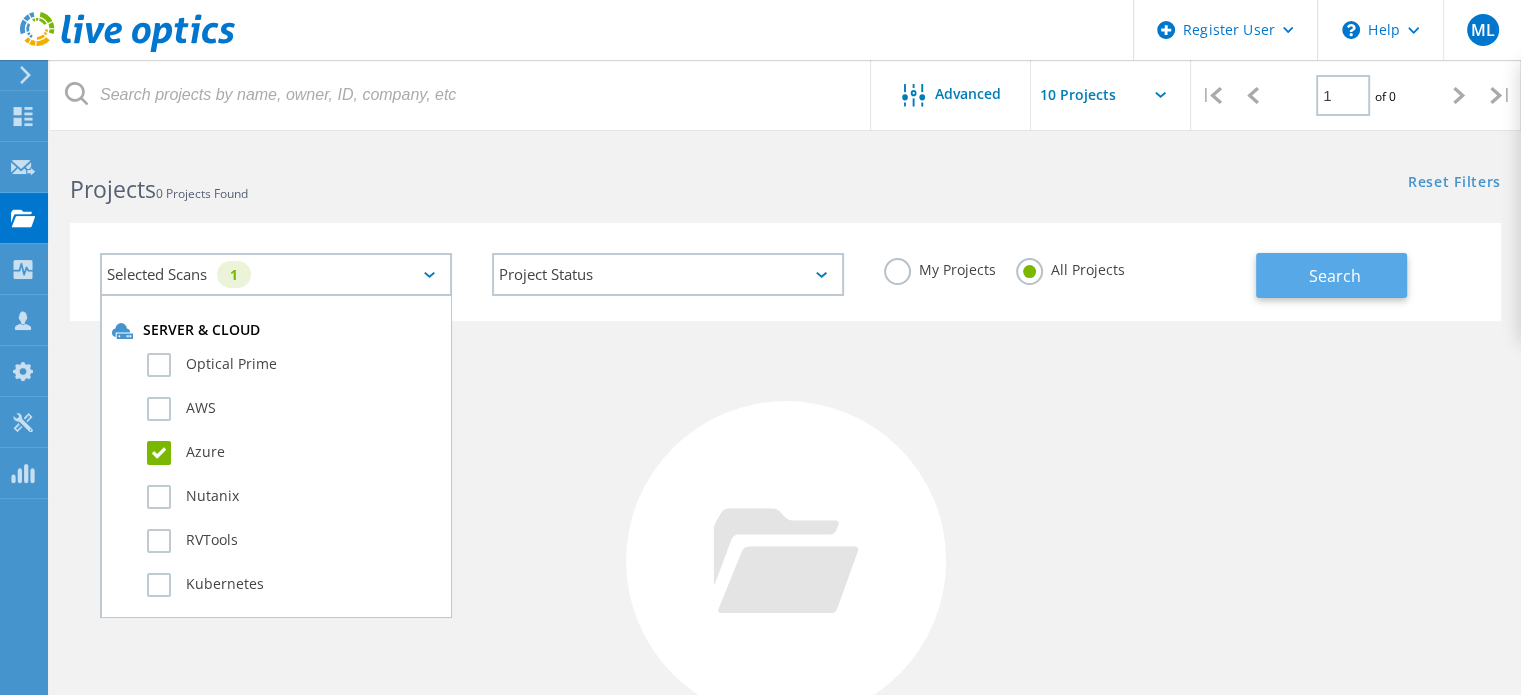 click on "Search" 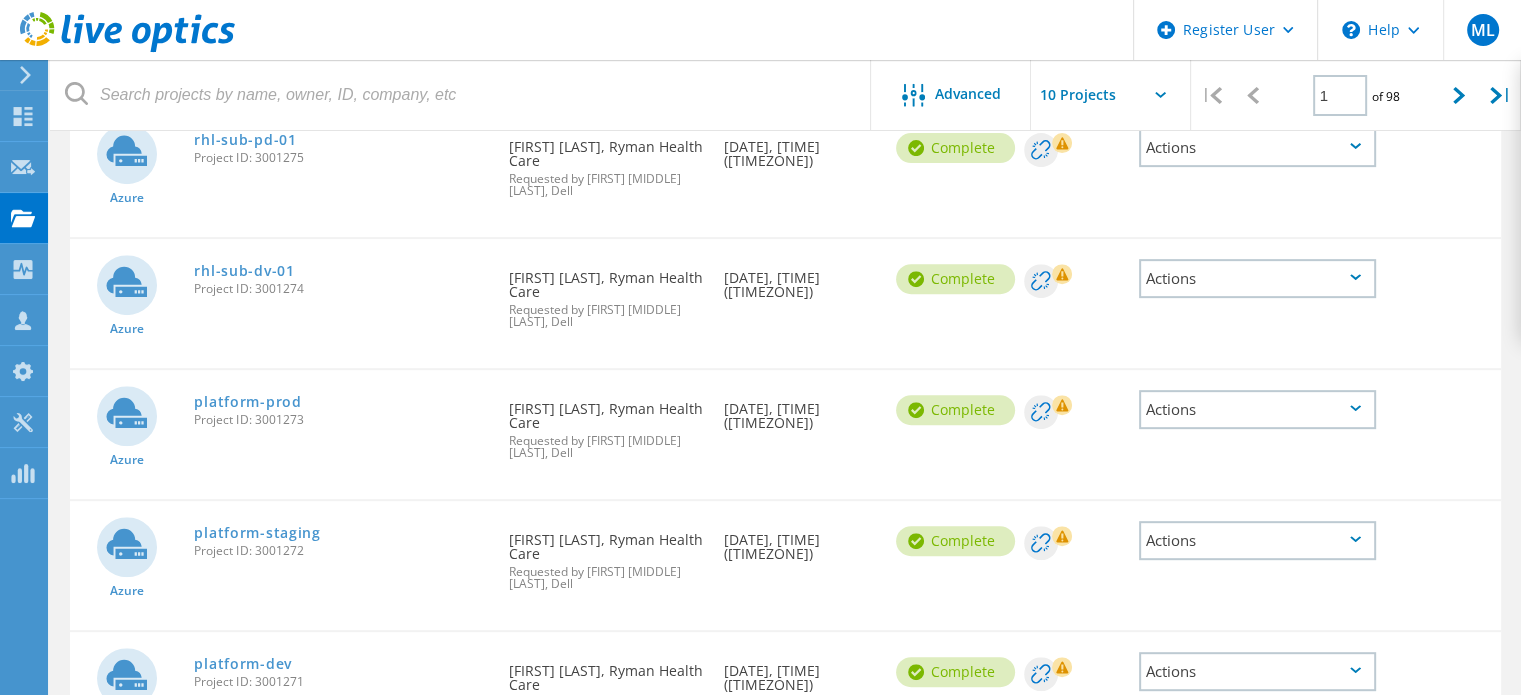 scroll, scrollTop: 790, scrollLeft: 0, axis: vertical 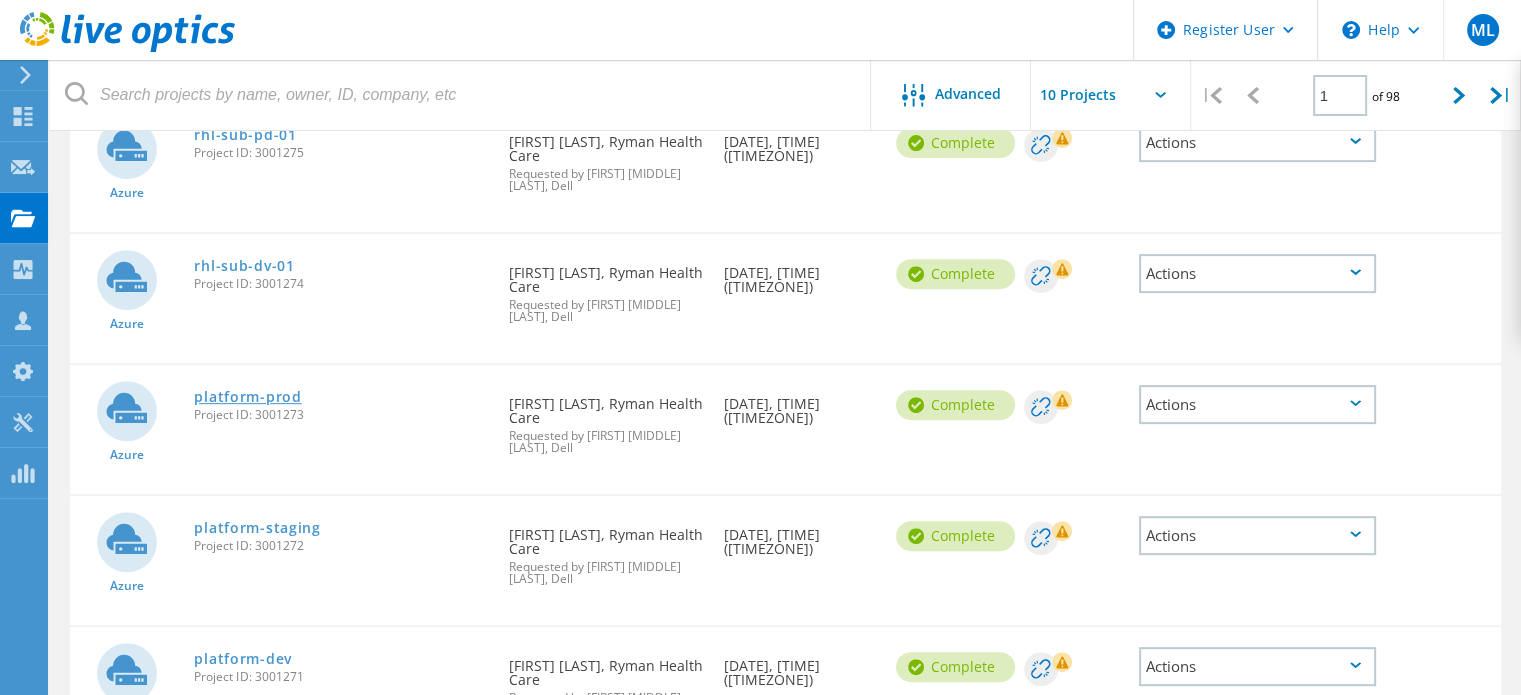 click on "platform-prod" 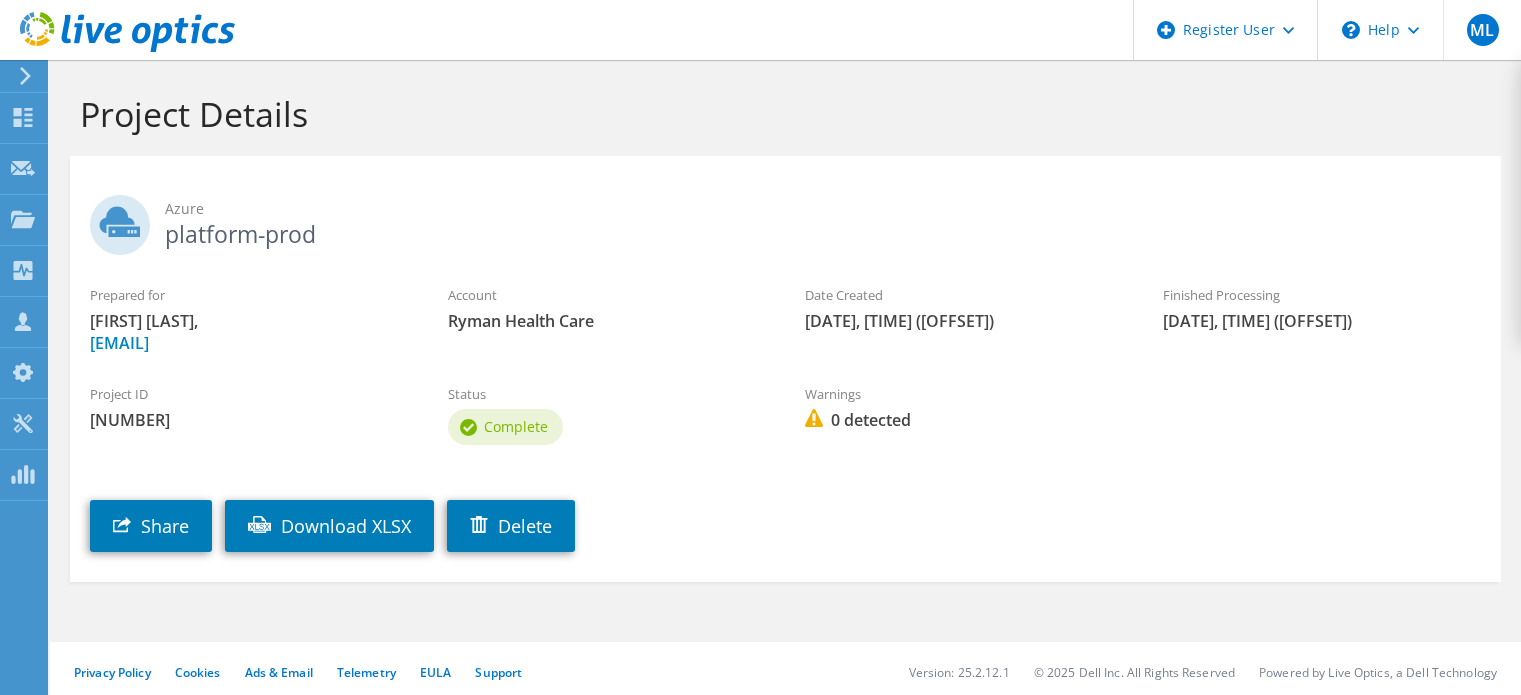 scroll, scrollTop: 0, scrollLeft: 0, axis: both 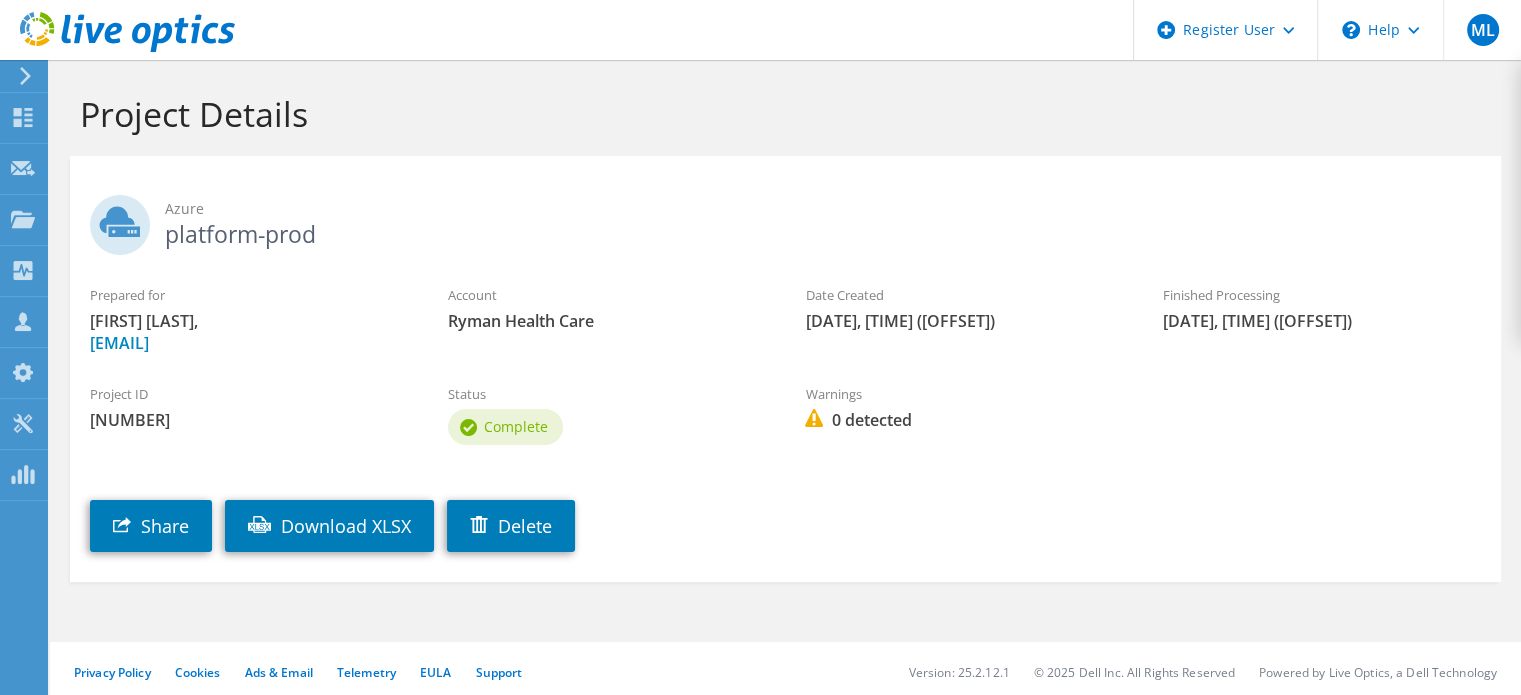 click on "Project ID" at bounding box center (249, 394) 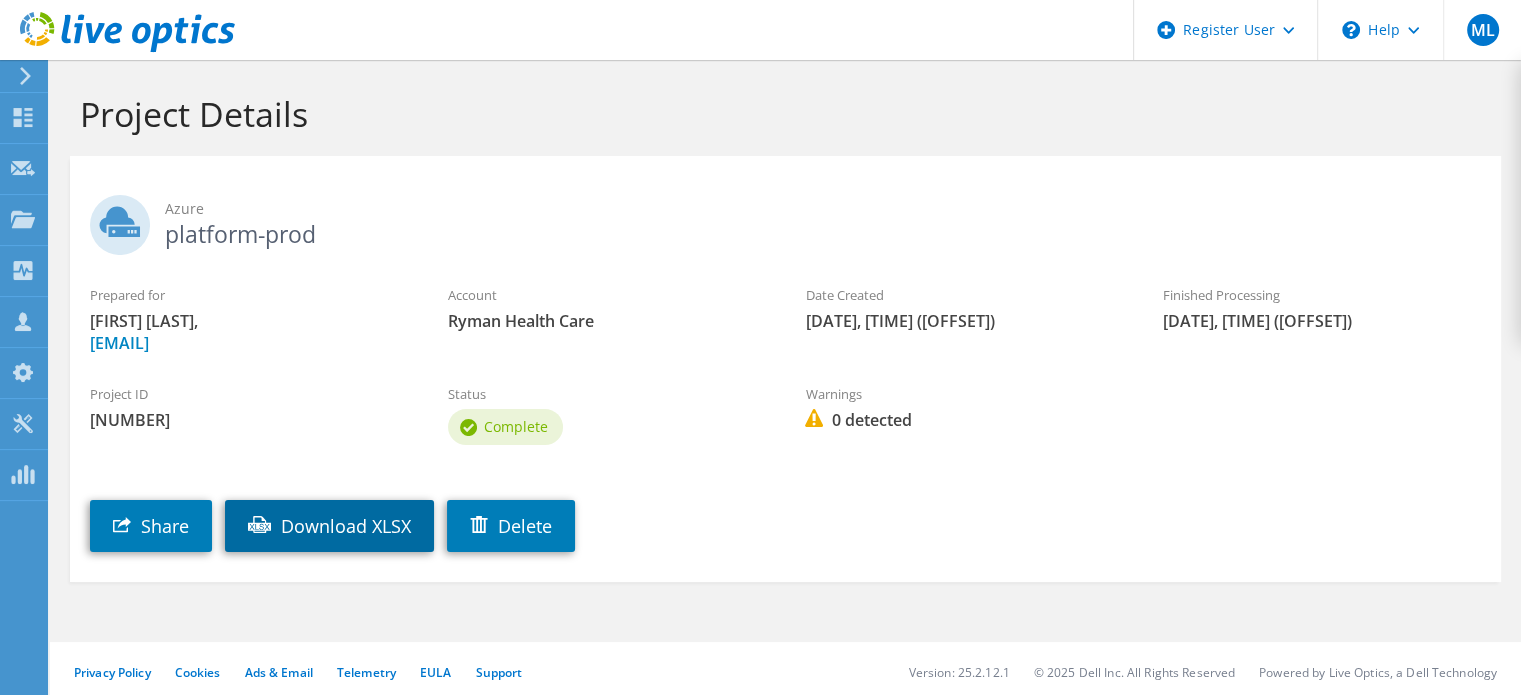 click on "Download XLSX" at bounding box center (329, 526) 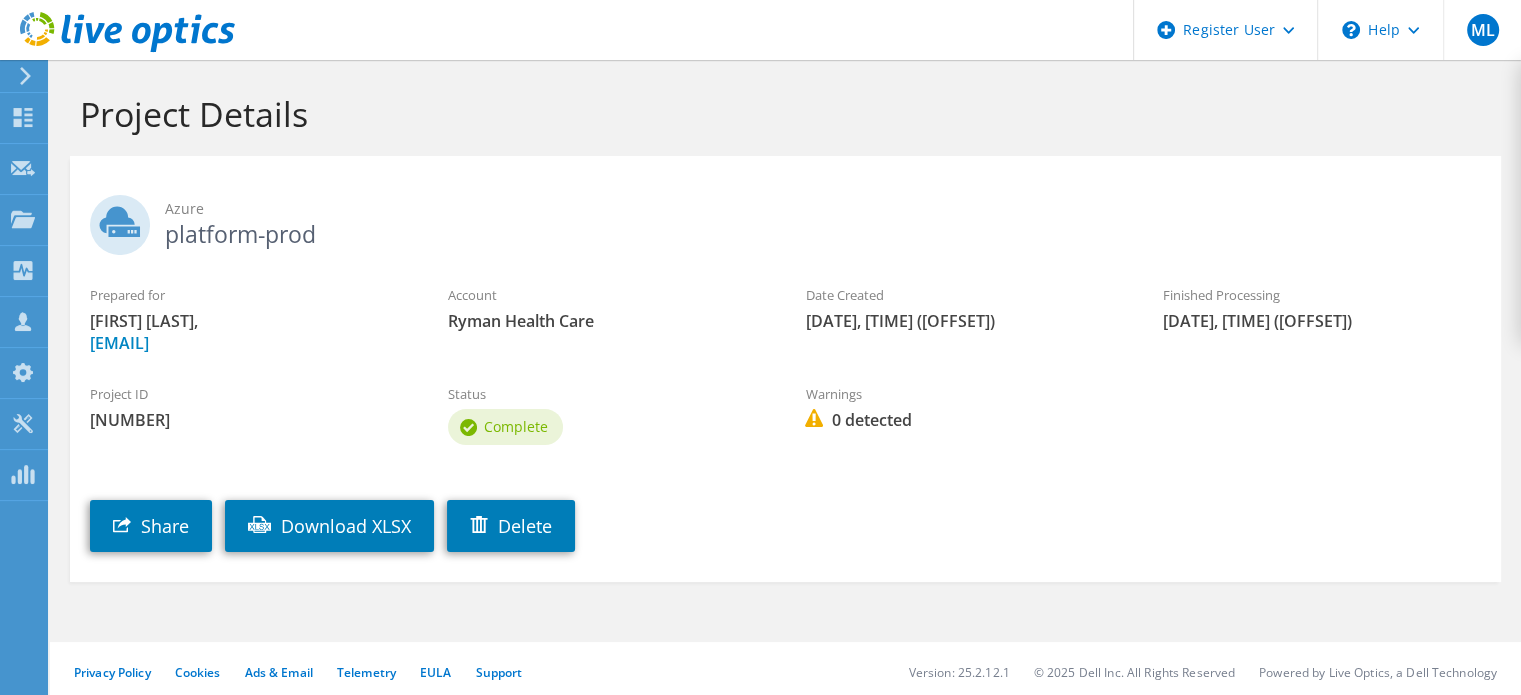 click on "Azure" at bounding box center (823, 209) 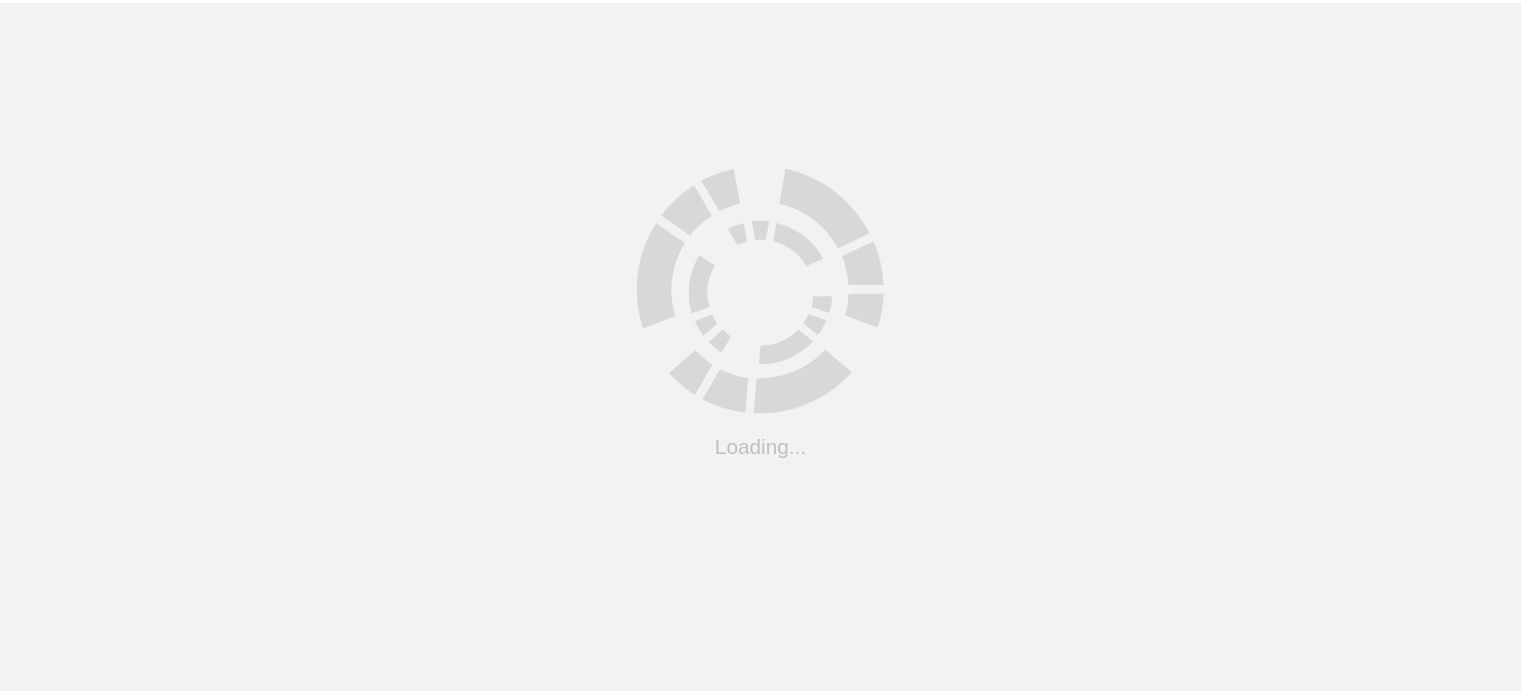 scroll, scrollTop: 0, scrollLeft: 0, axis: both 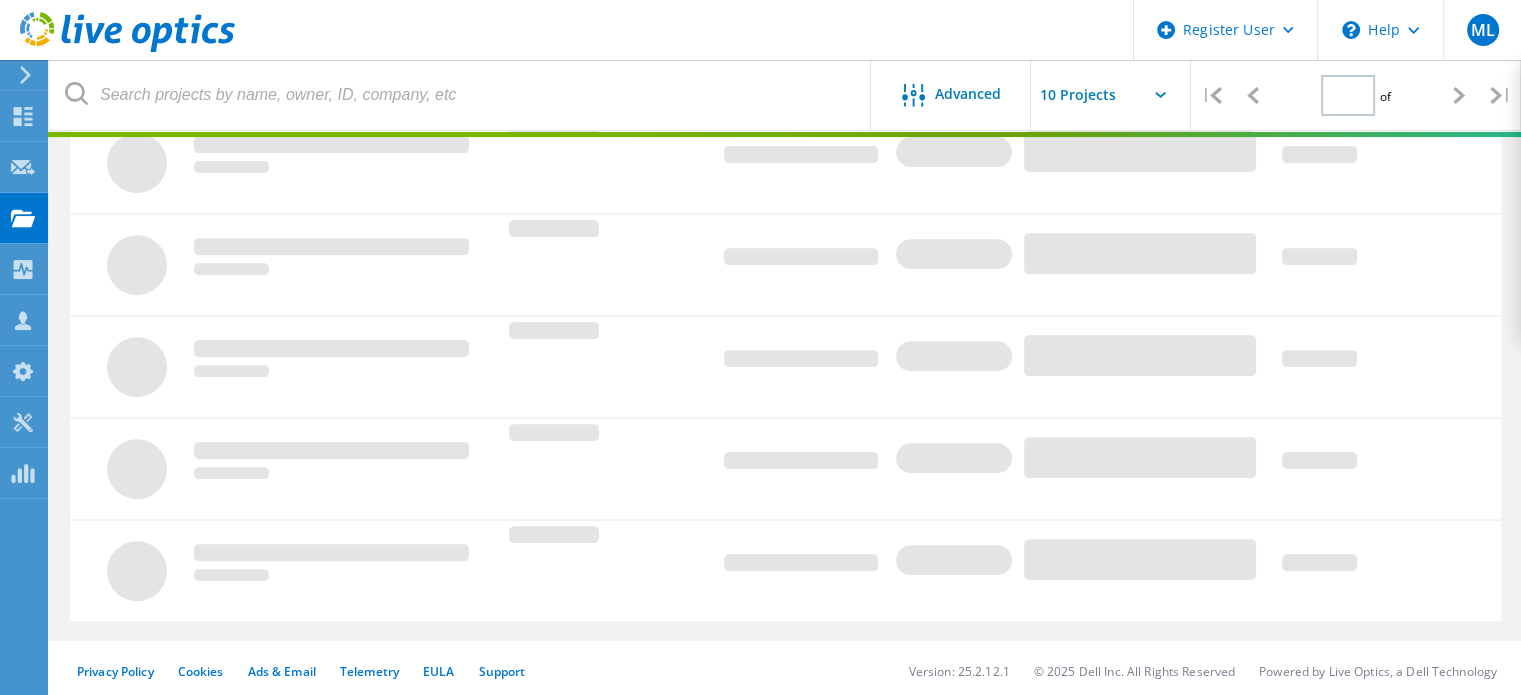 type on "1" 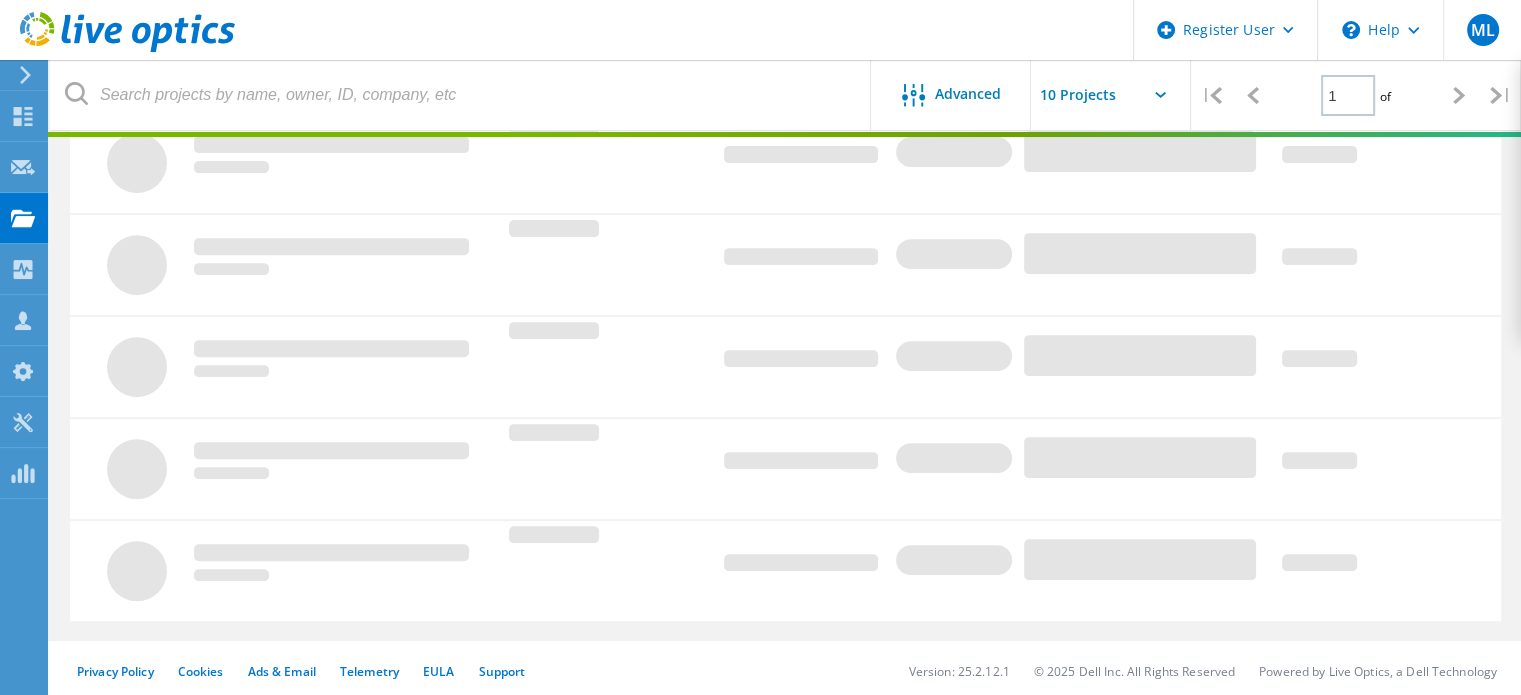 scroll, scrollTop: 224, scrollLeft: 0, axis: vertical 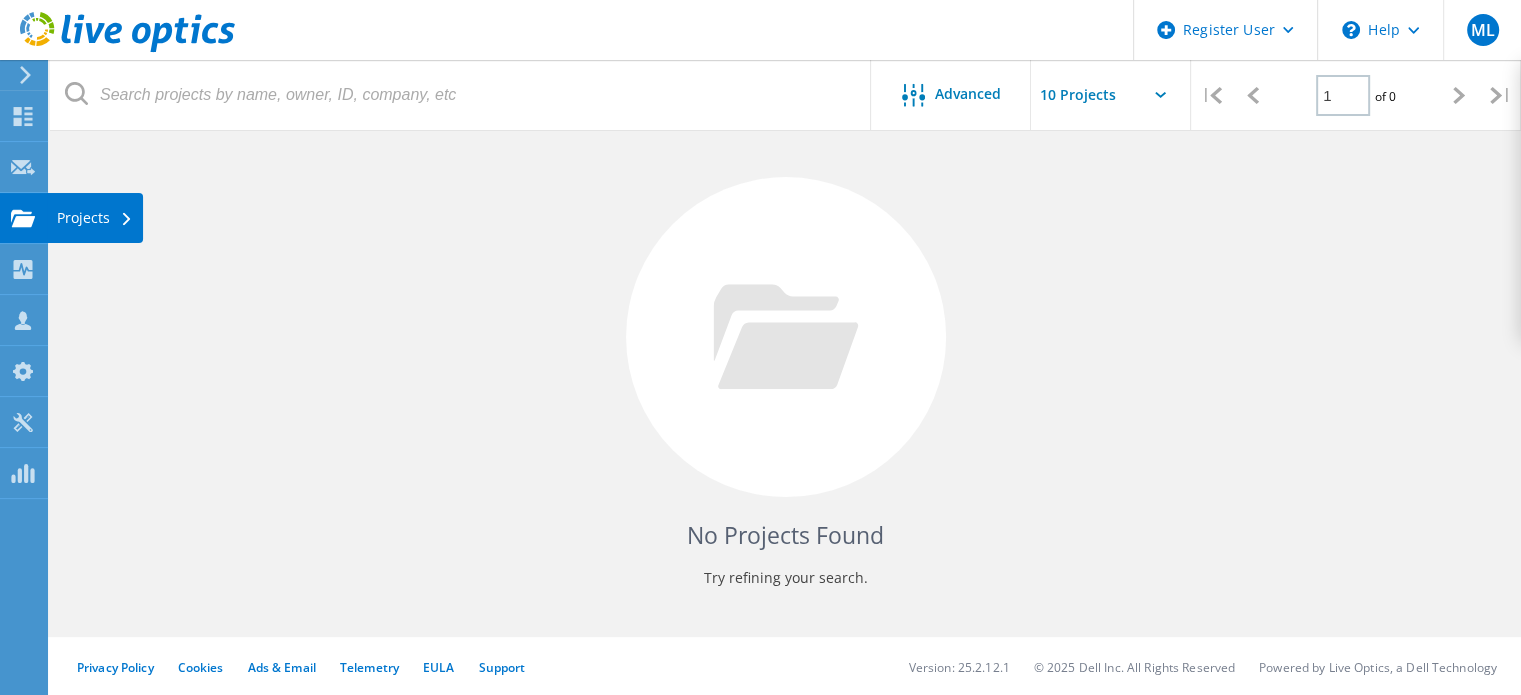 click on "Projects" at bounding box center [-66, 218] 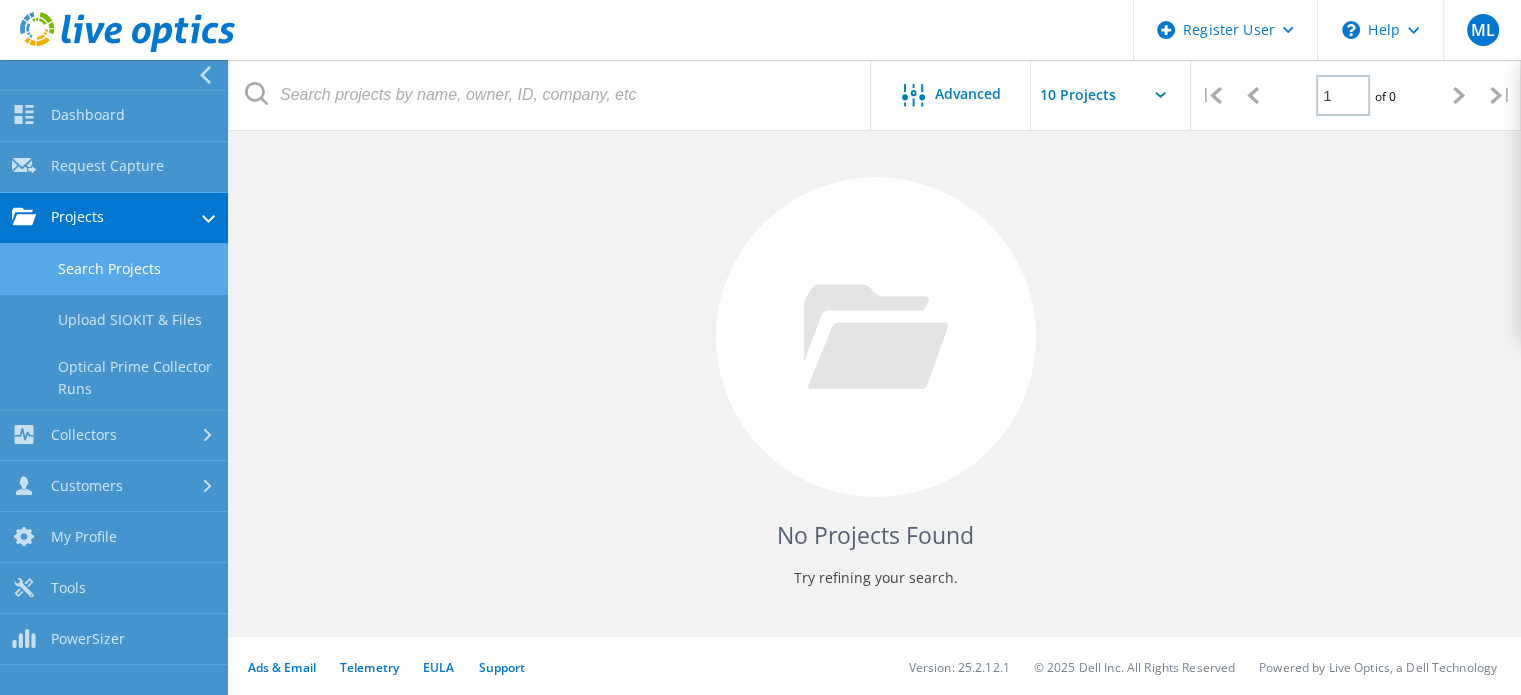 click on "No Projects Found Try refining your search." 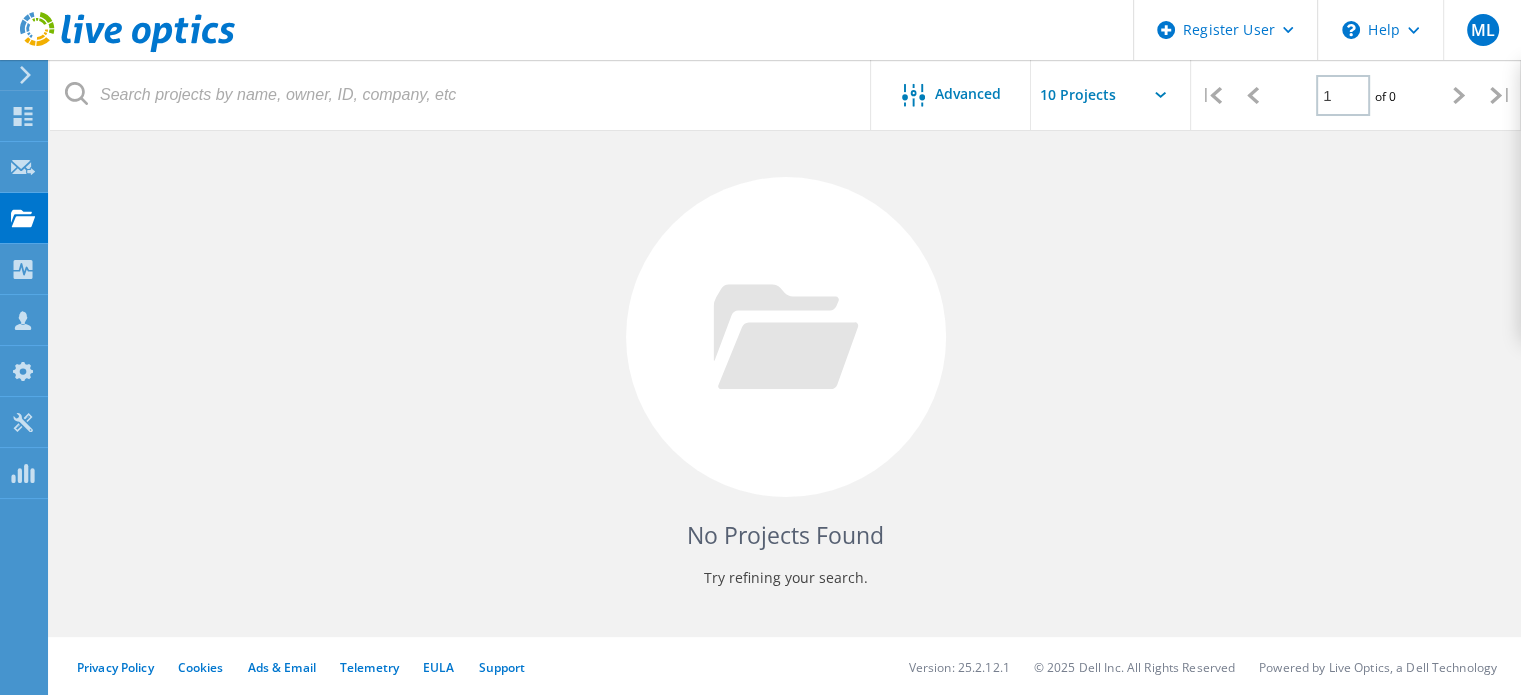 click 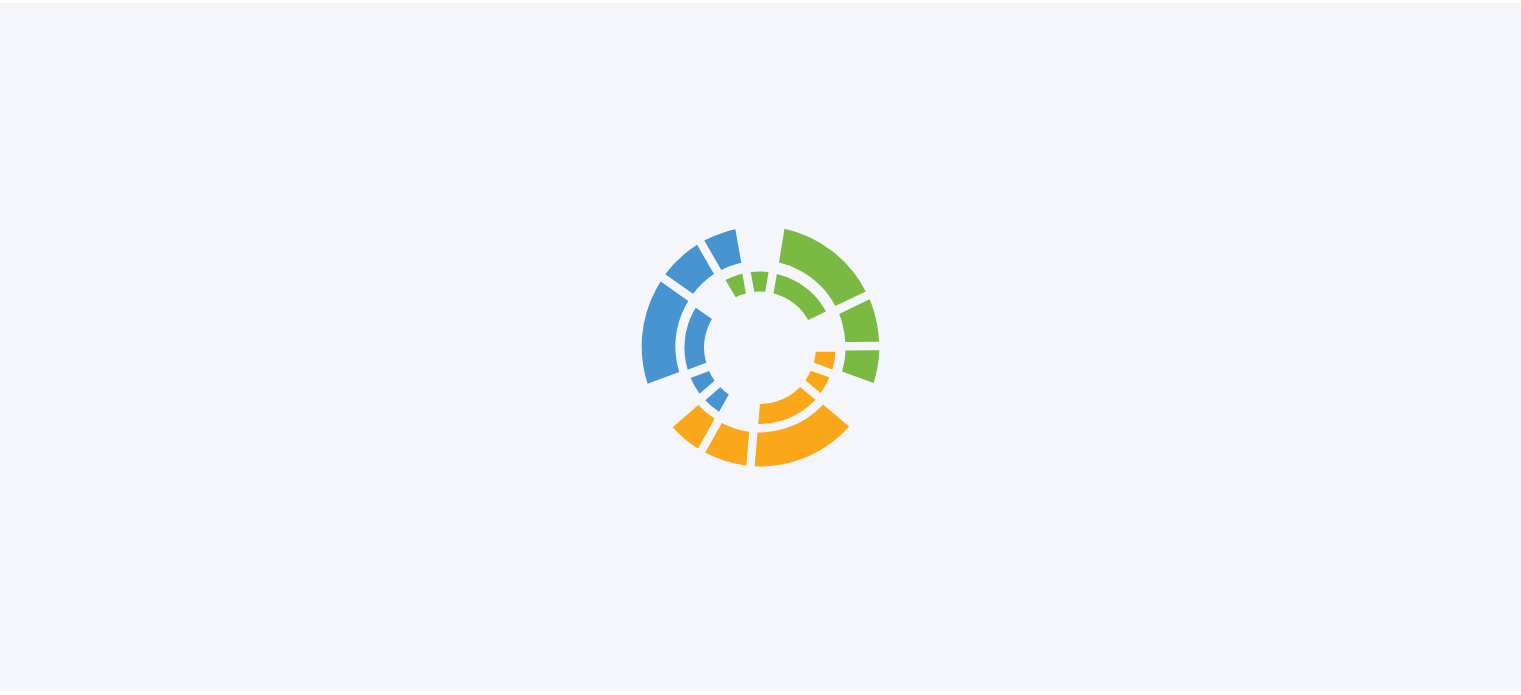 scroll, scrollTop: 0, scrollLeft: 0, axis: both 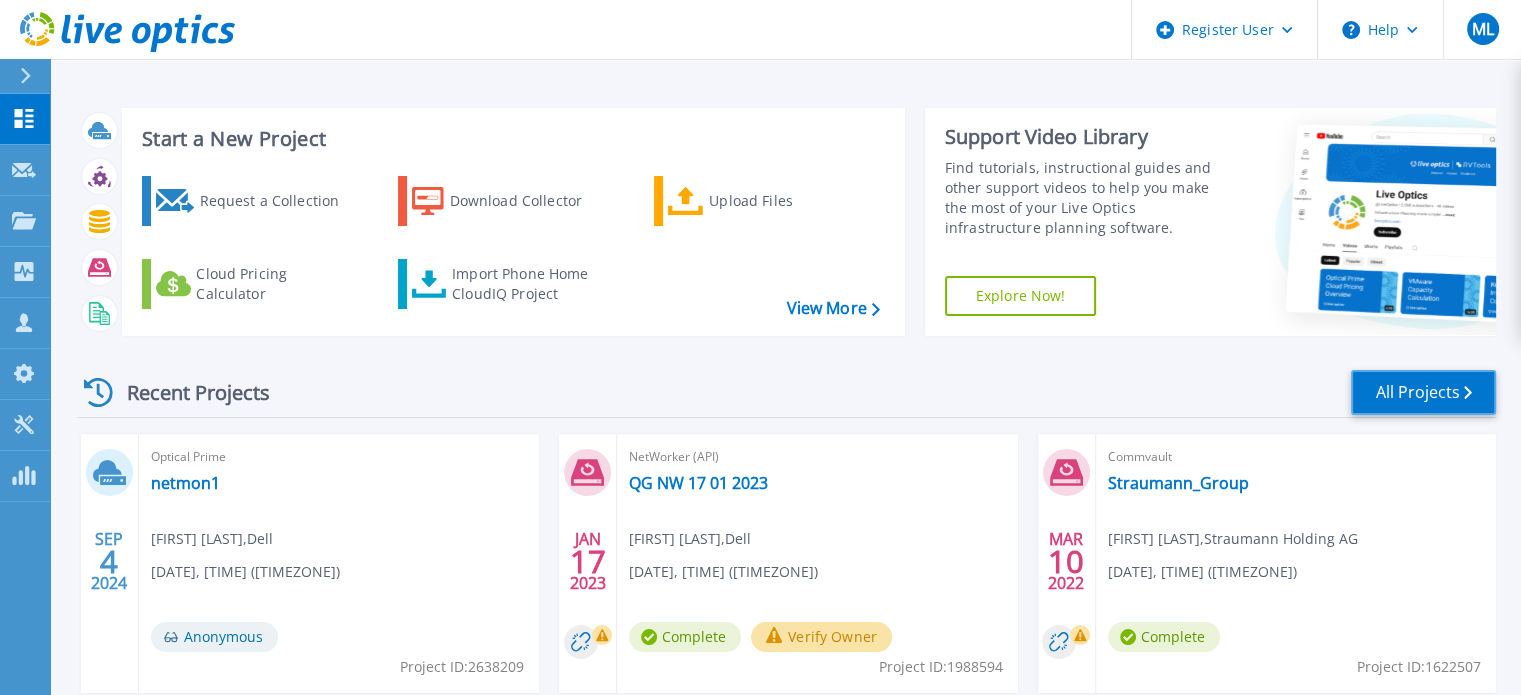 click on "All Projects" at bounding box center [1423, 392] 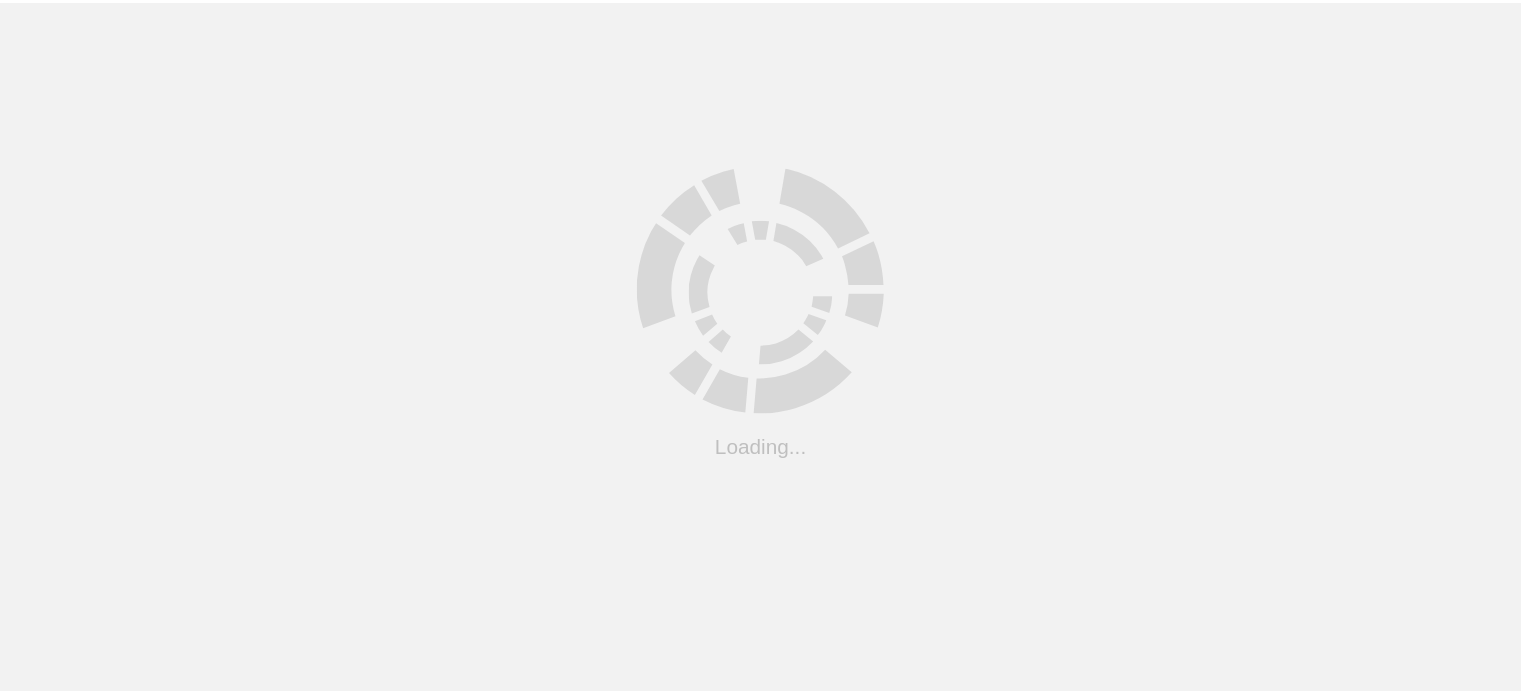 scroll, scrollTop: 0, scrollLeft: 0, axis: both 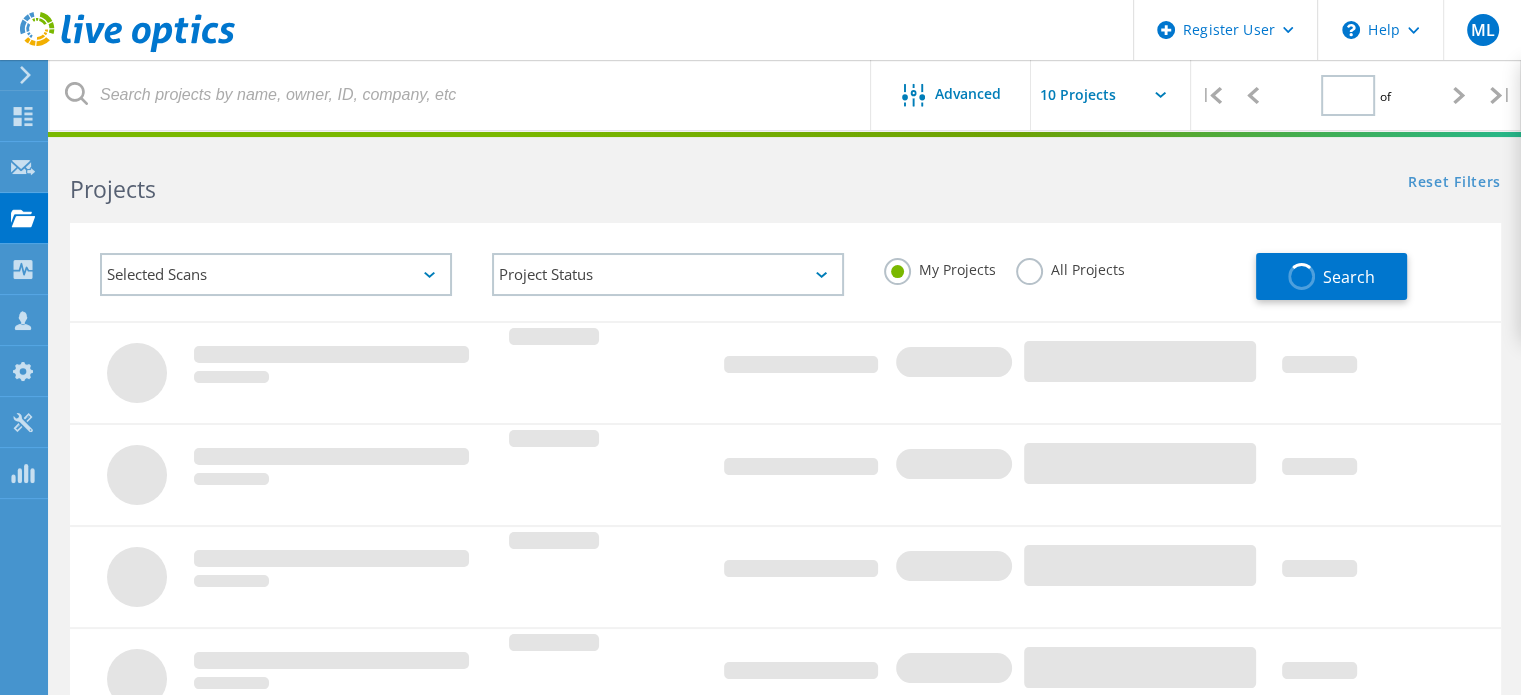 type on "1" 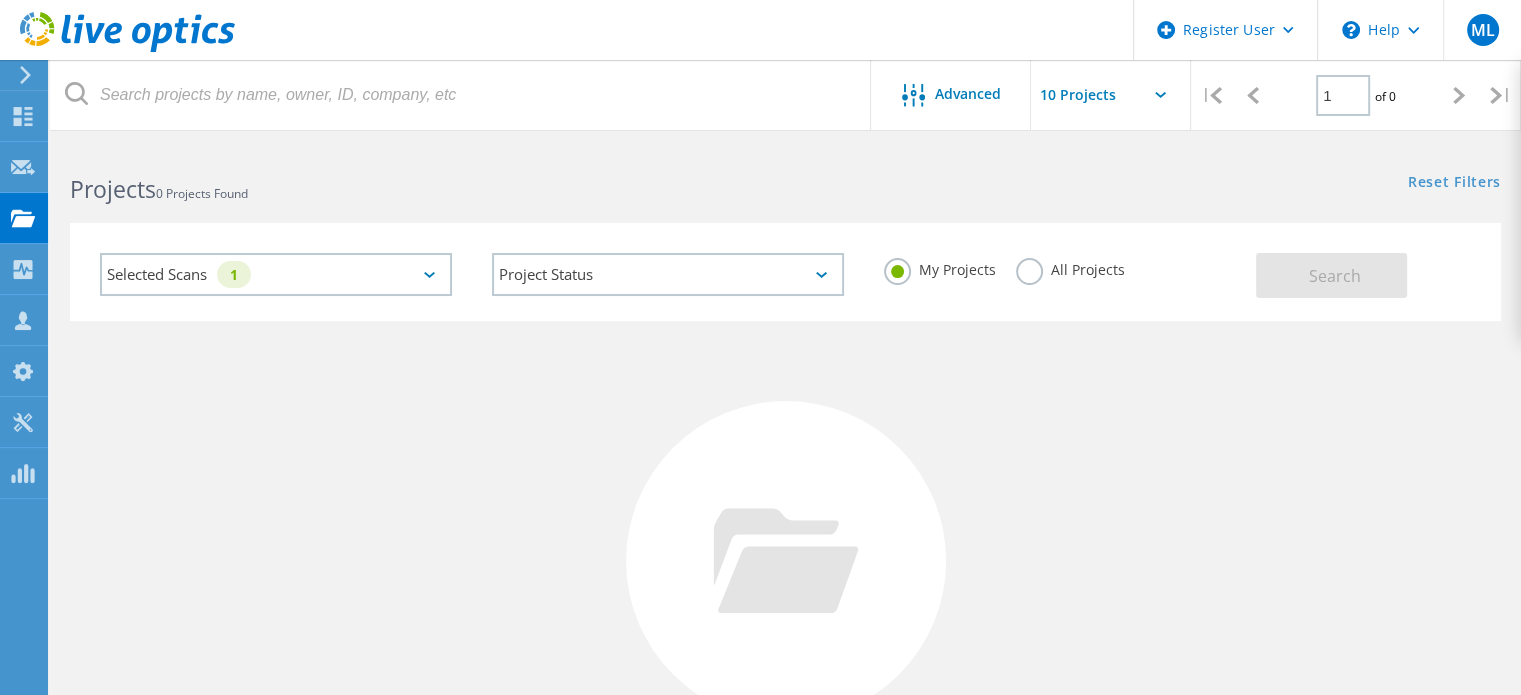 click on "Selected Scans   1" 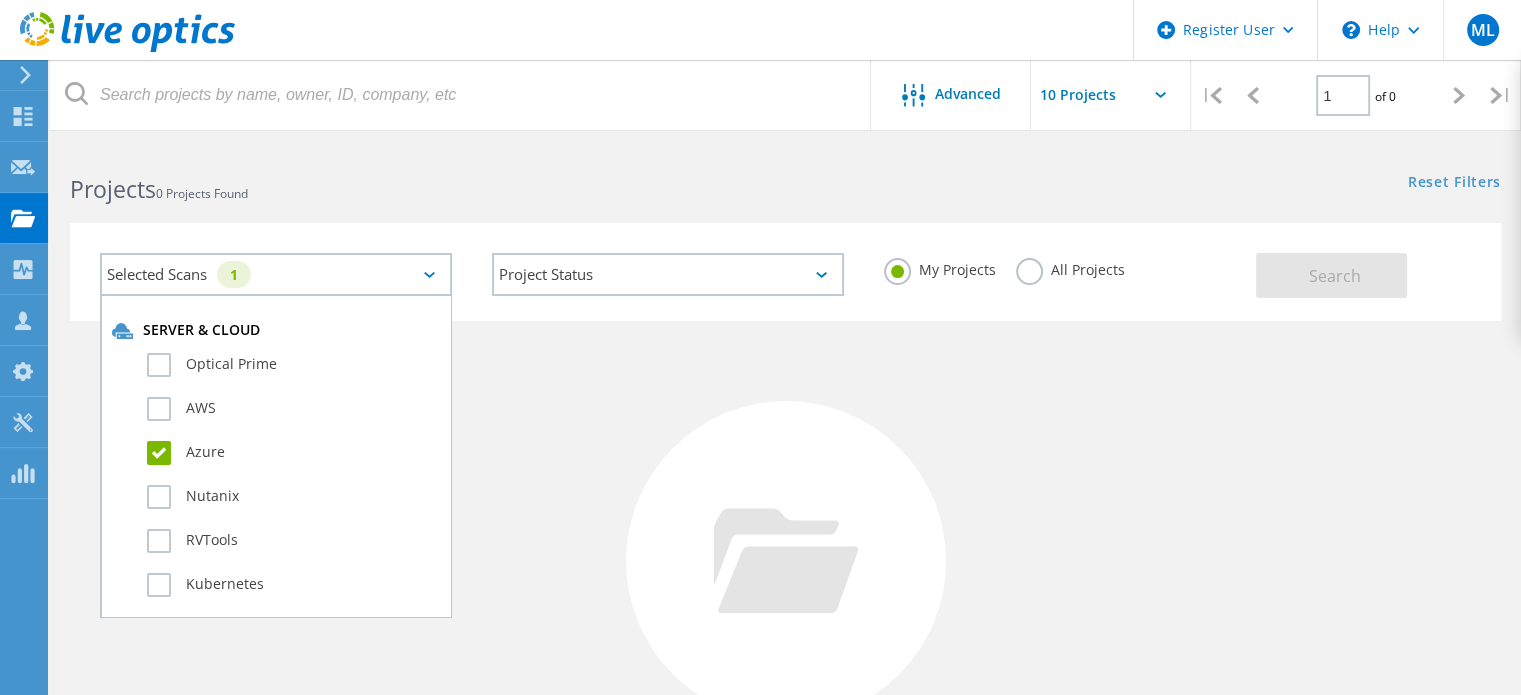 click on "All Projects" 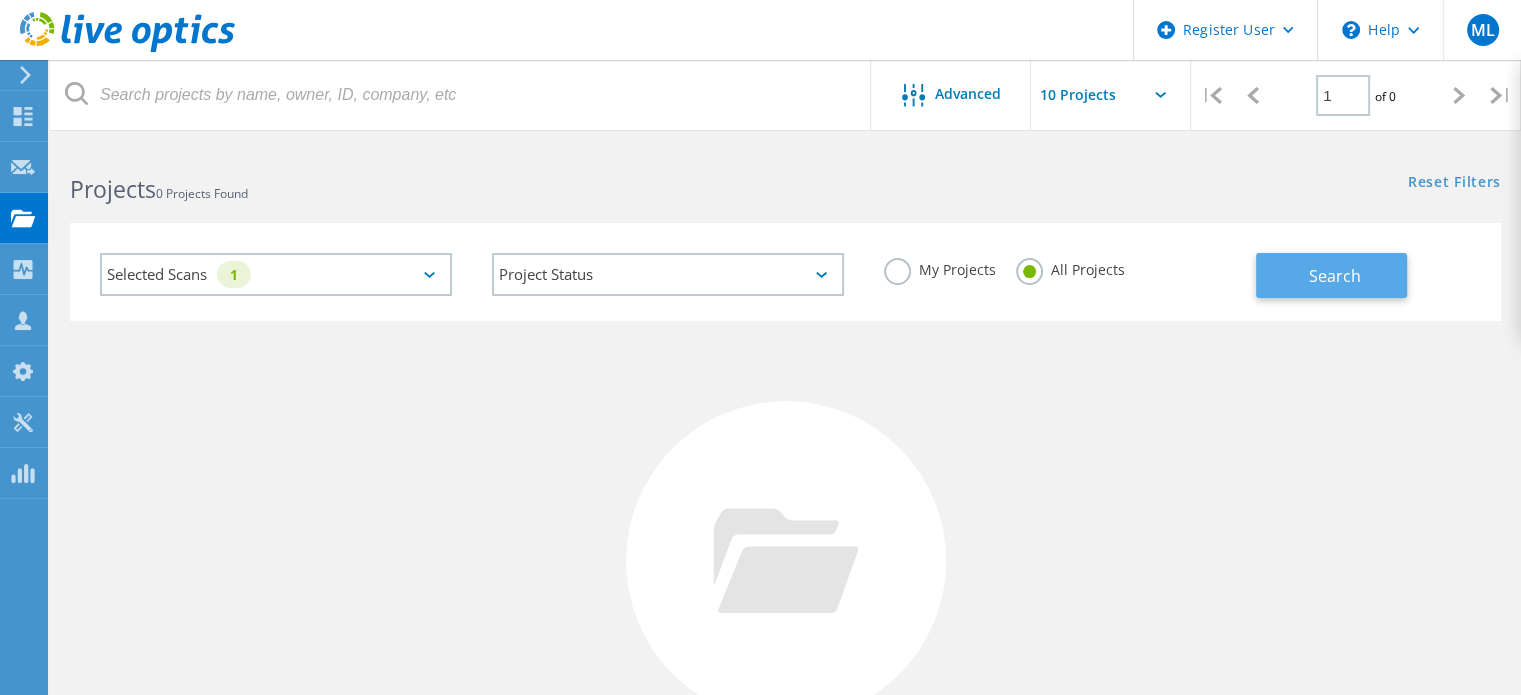 click on "Search" 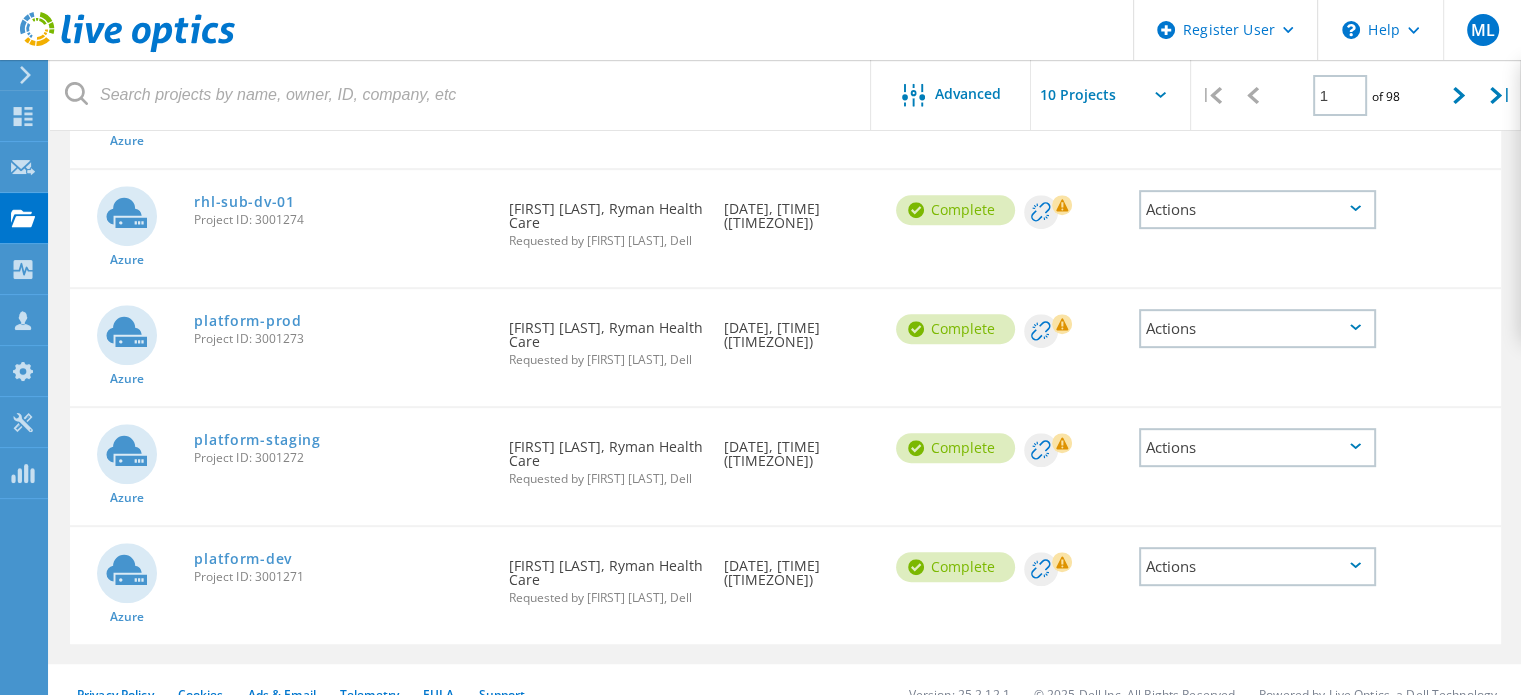 scroll, scrollTop: 896, scrollLeft: 0, axis: vertical 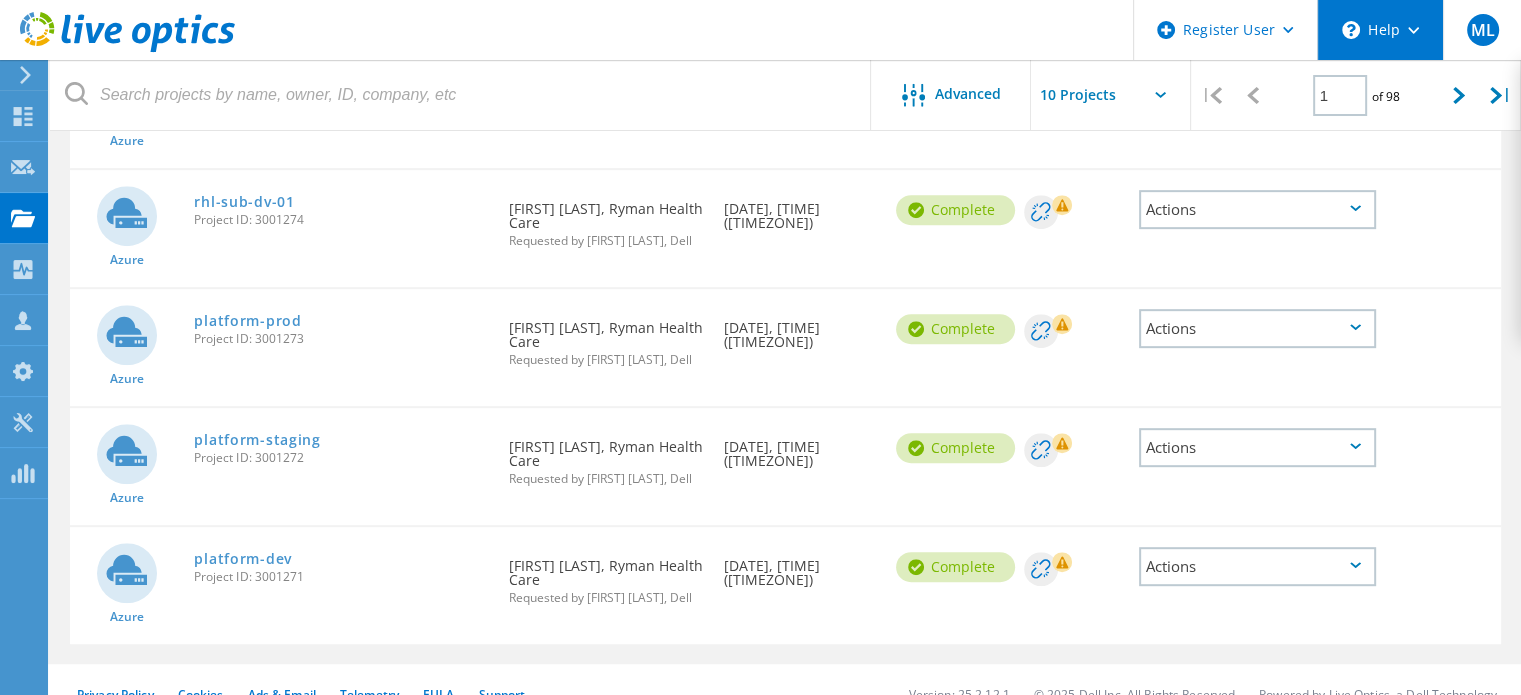click on "\n   Help" at bounding box center [1380, 30] 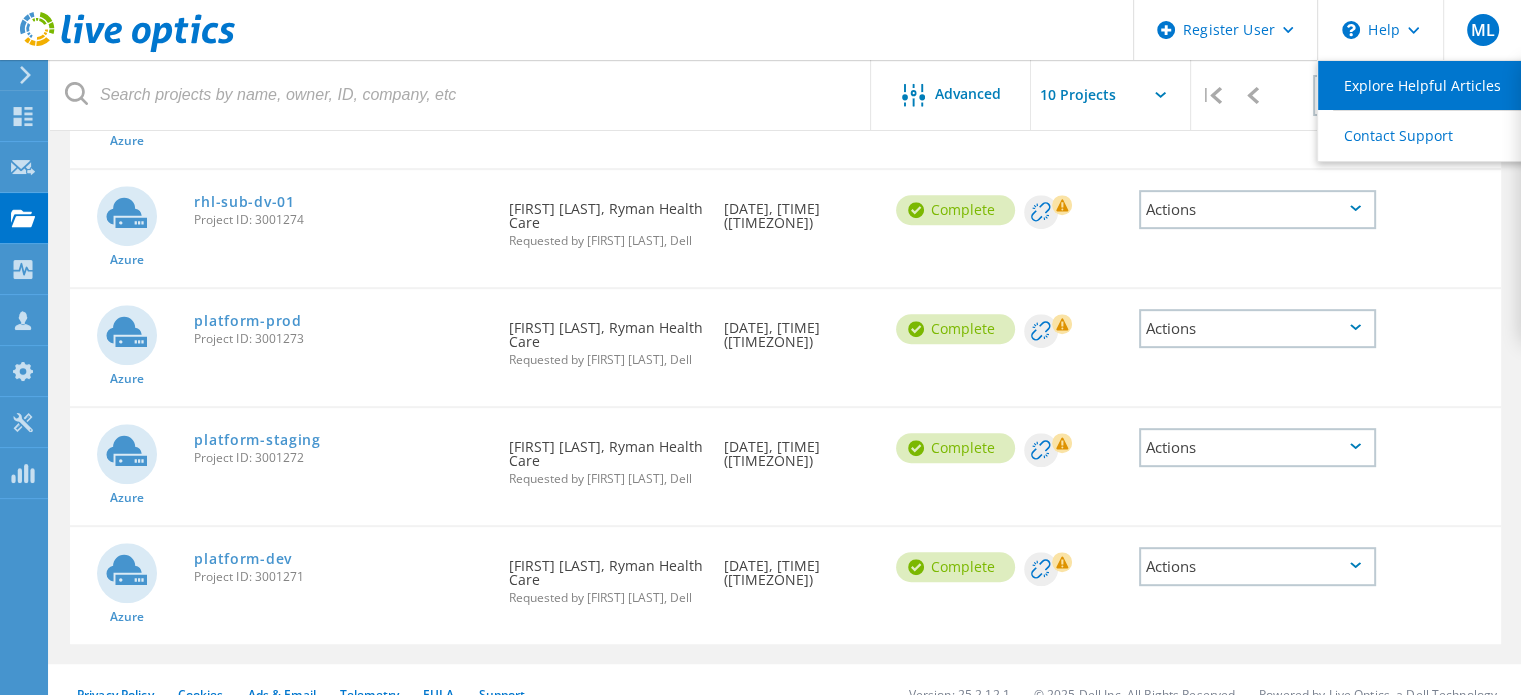 click on "Explore Helpful Articles" at bounding box center [1429, 85] 